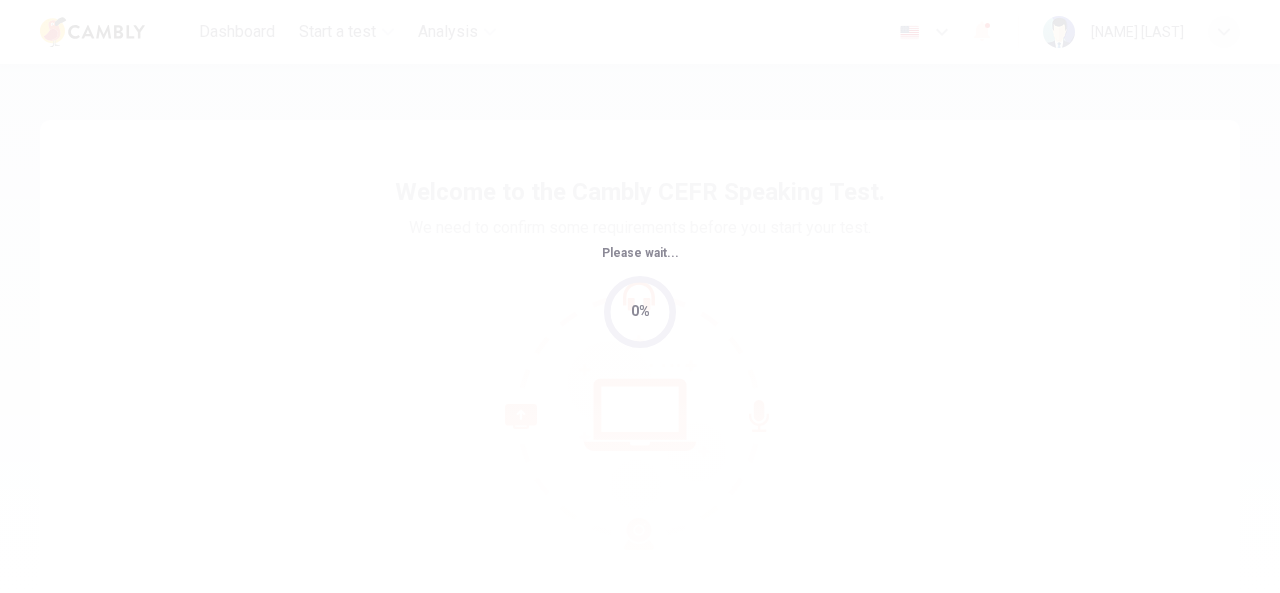scroll, scrollTop: 0, scrollLeft: 0, axis: both 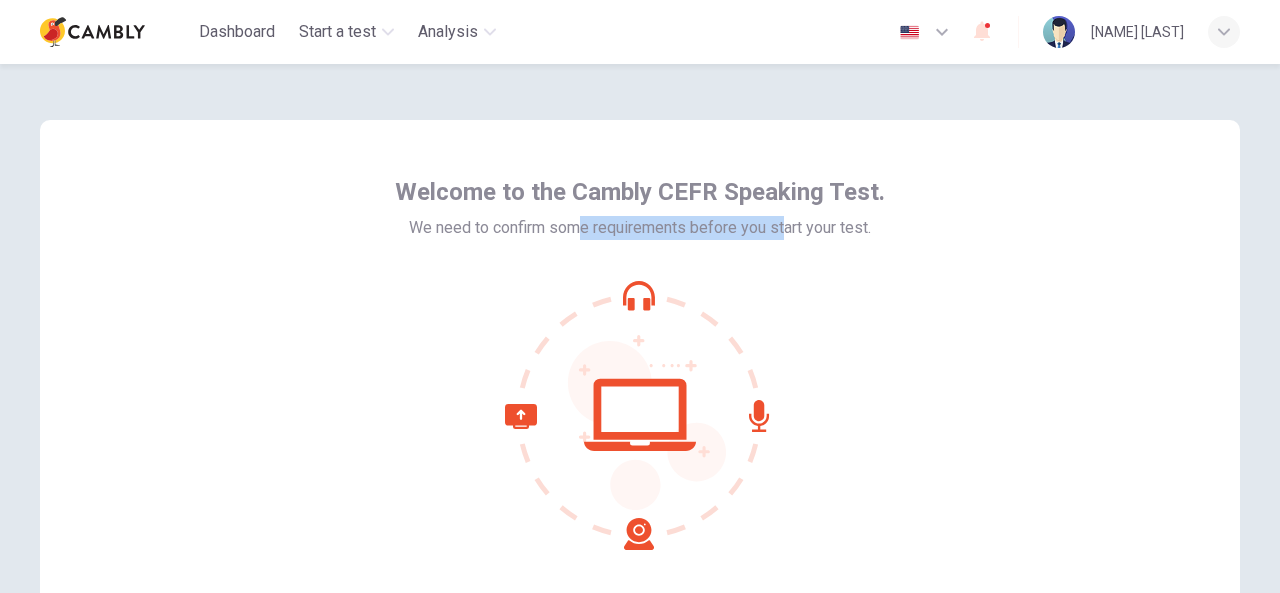 drag, startPoint x: 572, startPoint y: 226, endPoint x: 780, endPoint y: 229, distance: 208.02164 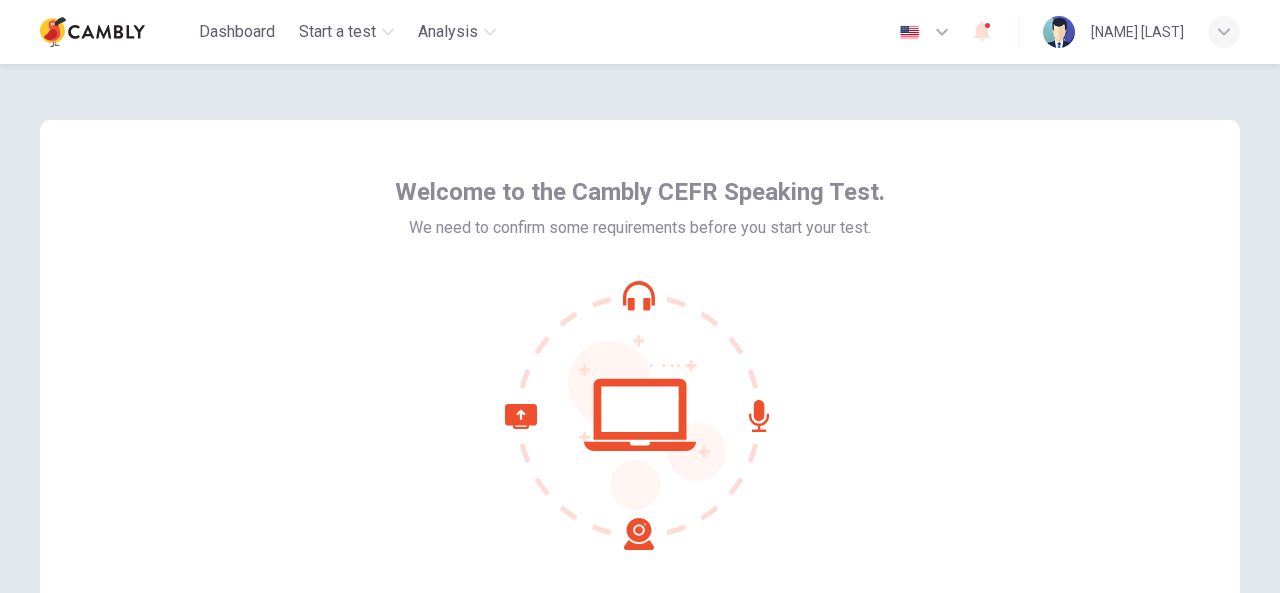 click on "We need to confirm some requirements before you start your test." at bounding box center [640, 228] 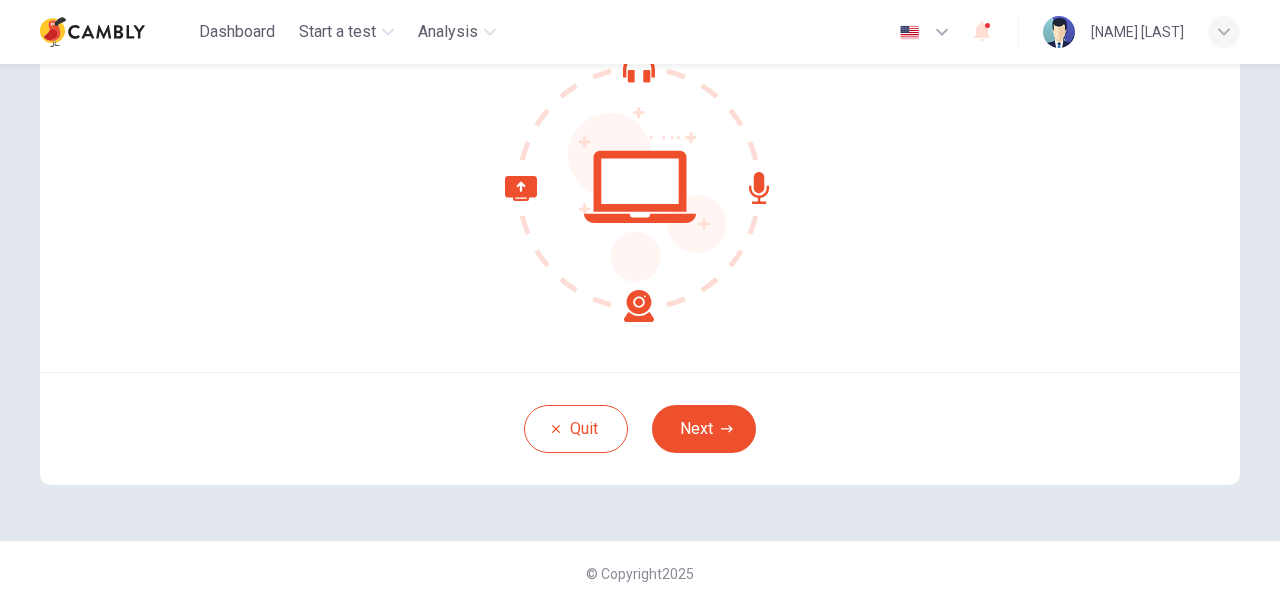 scroll, scrollTop: 239, scrollLeft: 0, axis: vertical 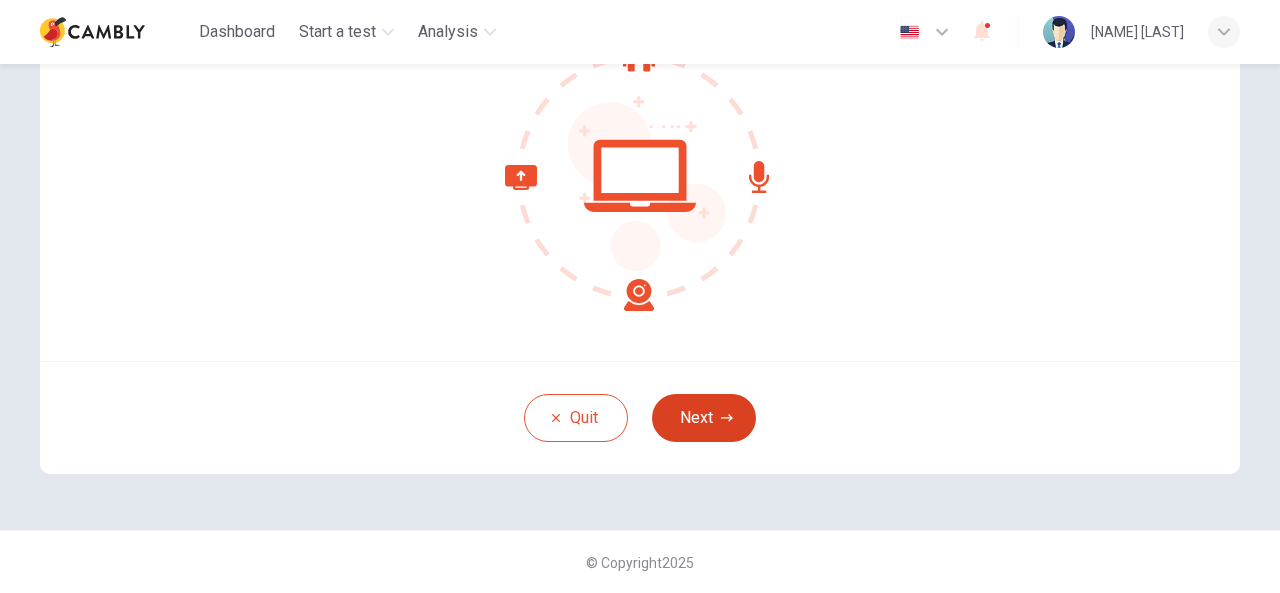 click on "Next" at bounding box center [704, 418] 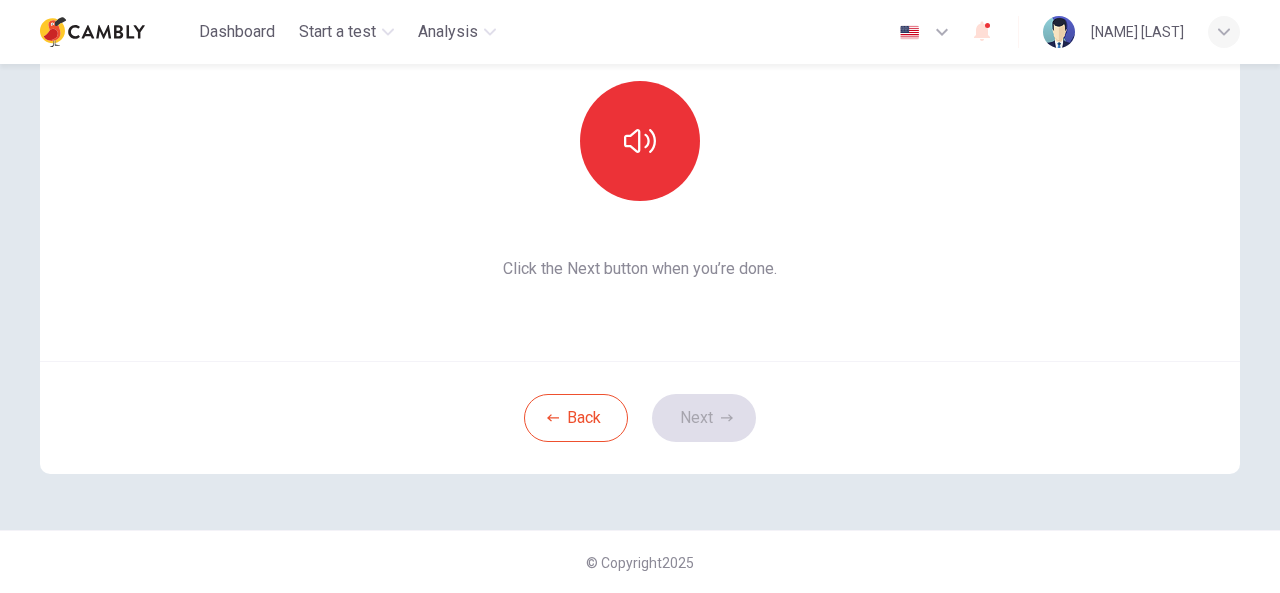 scroll, scrollTop: 0, scrollLeft: 0, axis: both 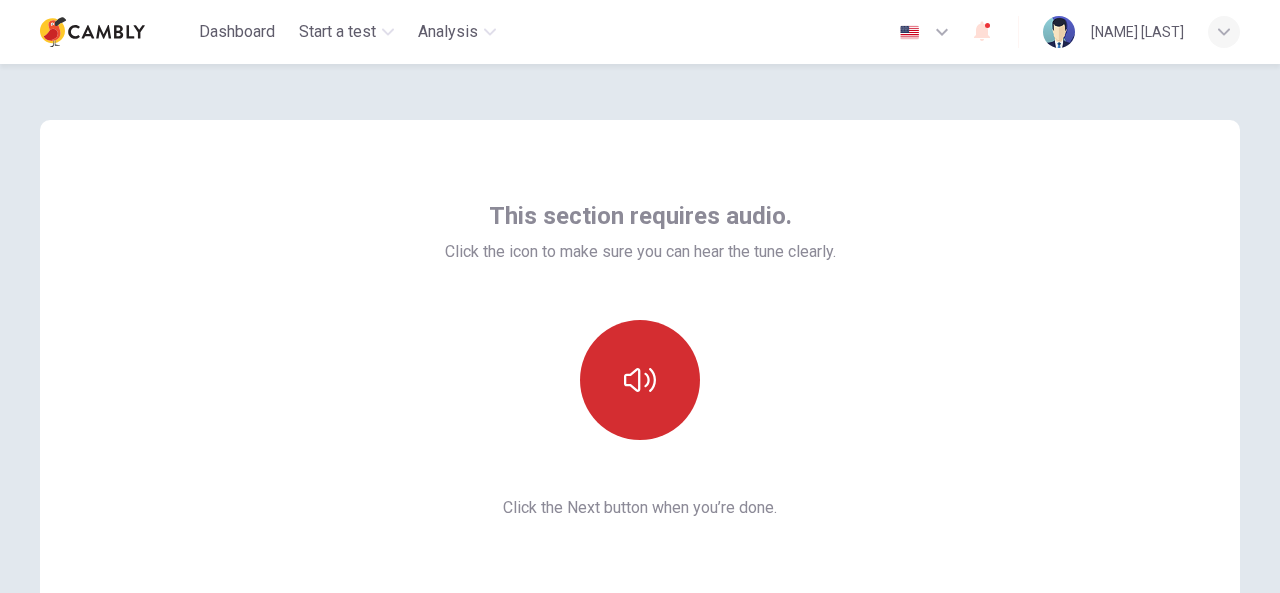 click 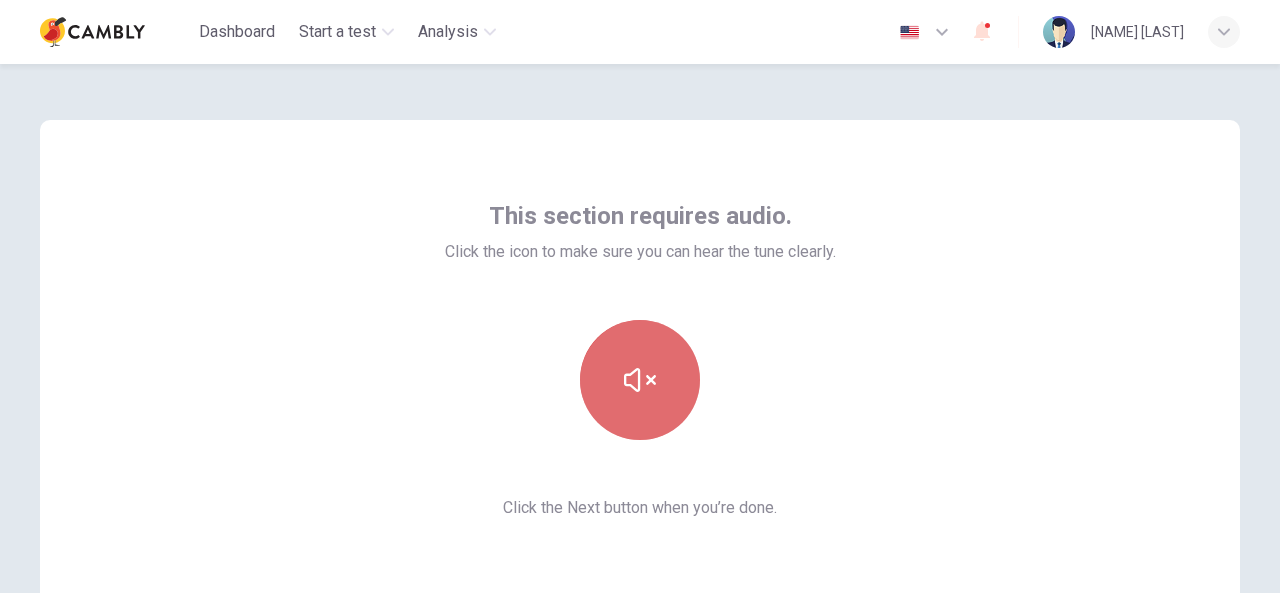 click 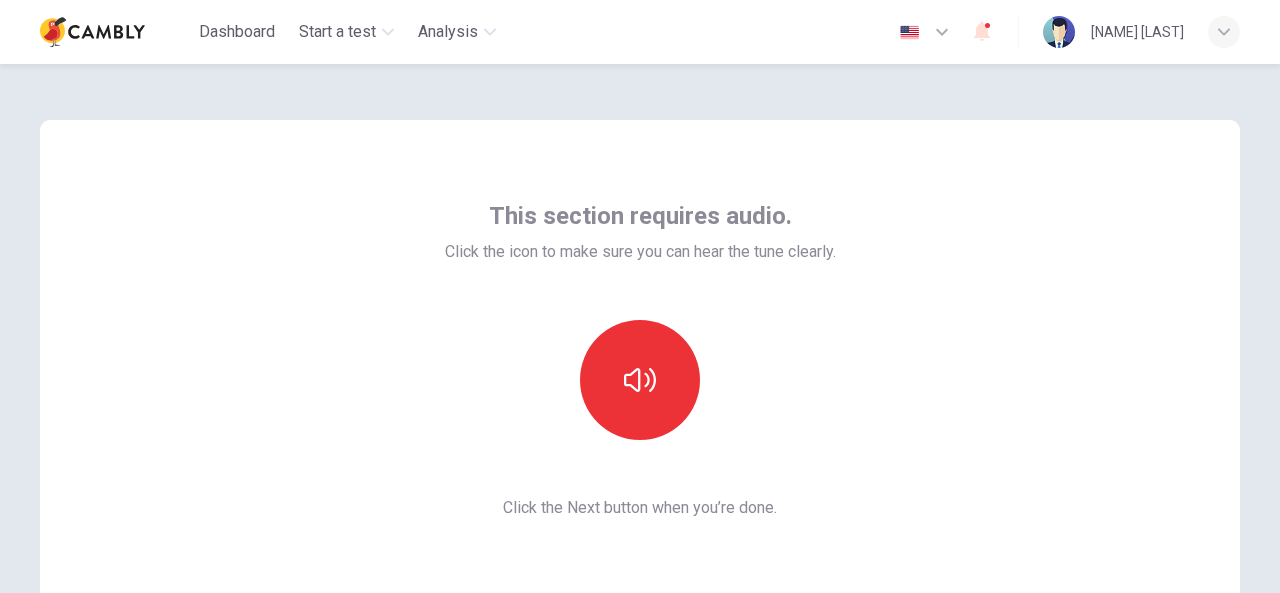 click on "Click the Next button when you’re done." at bounding box center [640, 508] 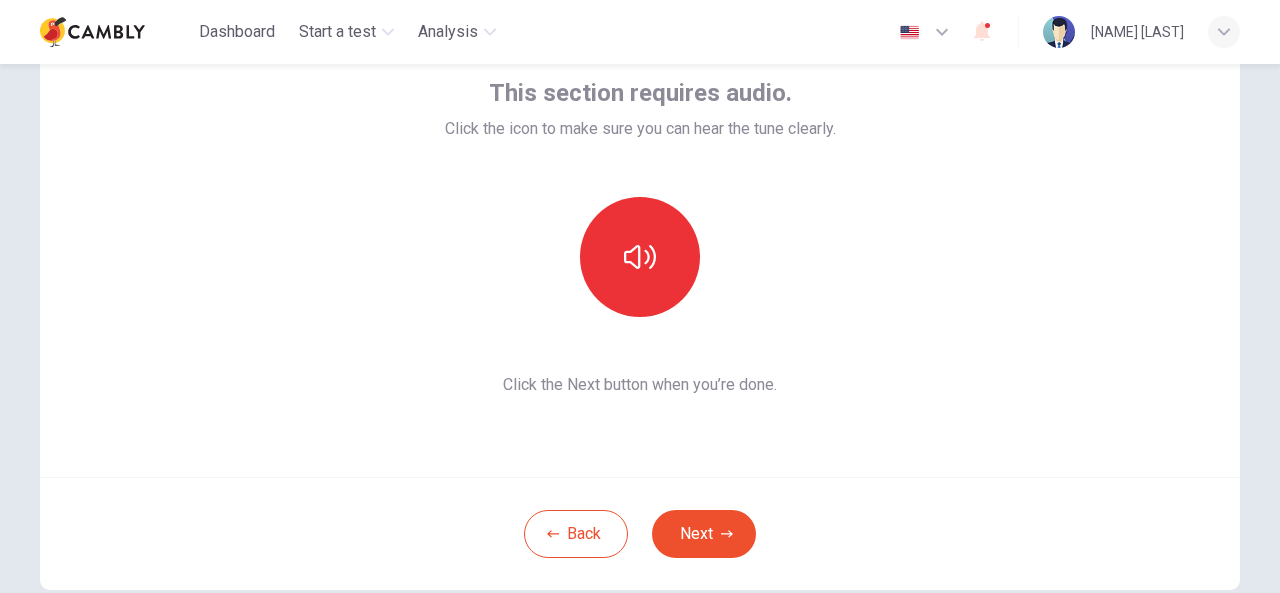 scroll, scrollTop: 200, scrollLeft: 0, axis: vertical 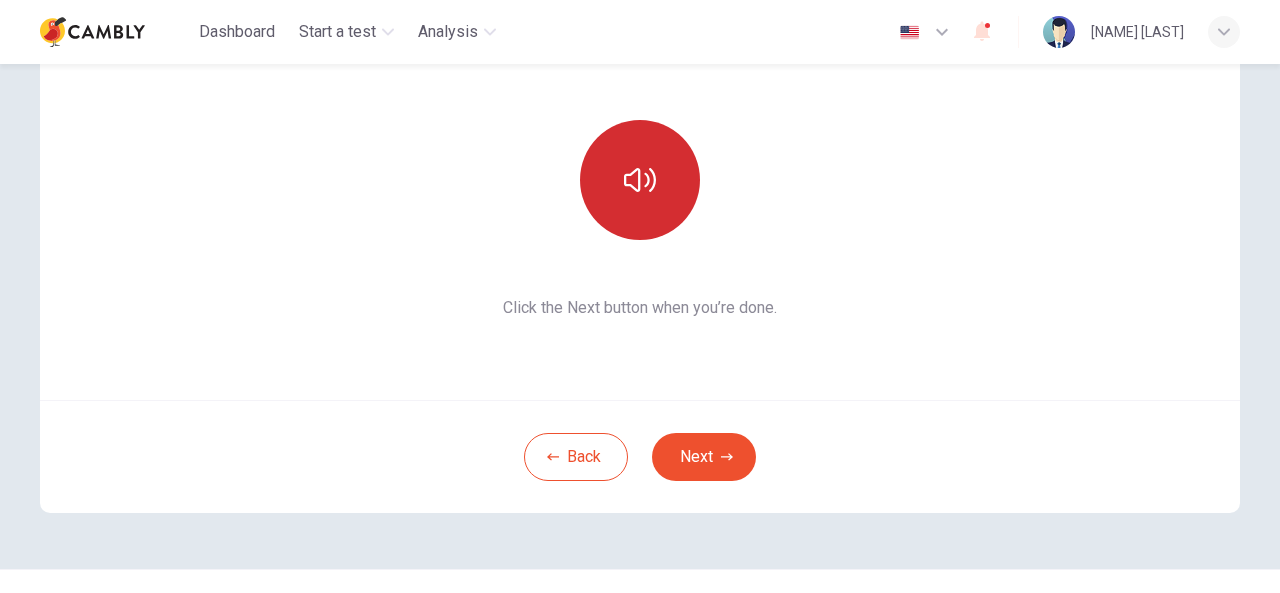 click 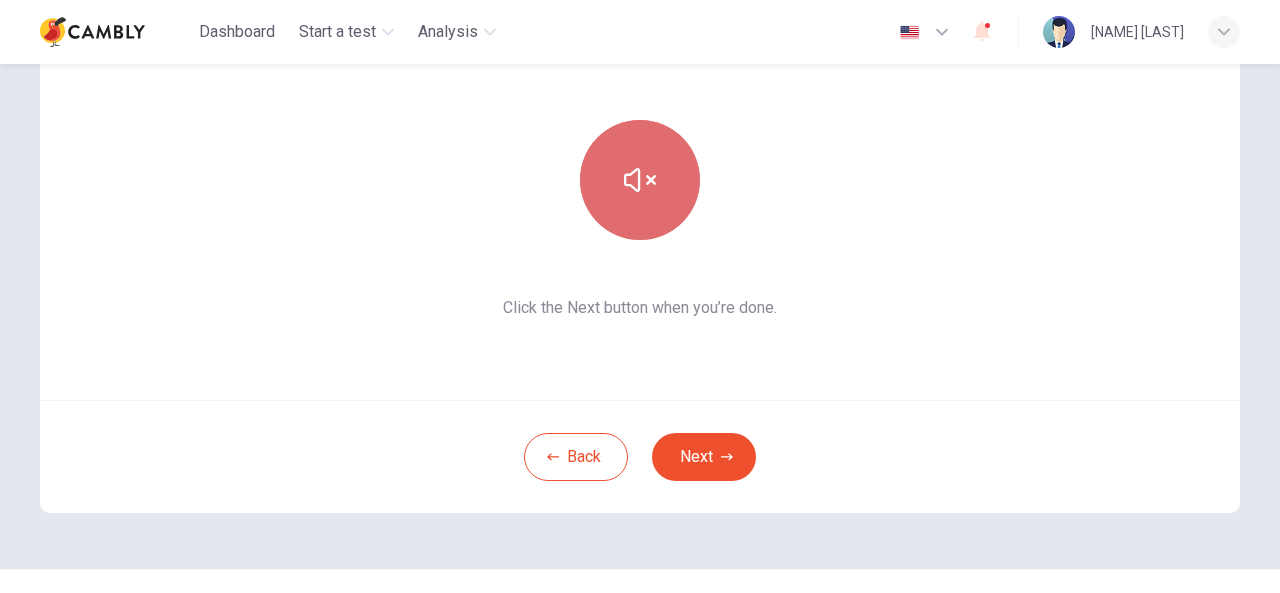 click 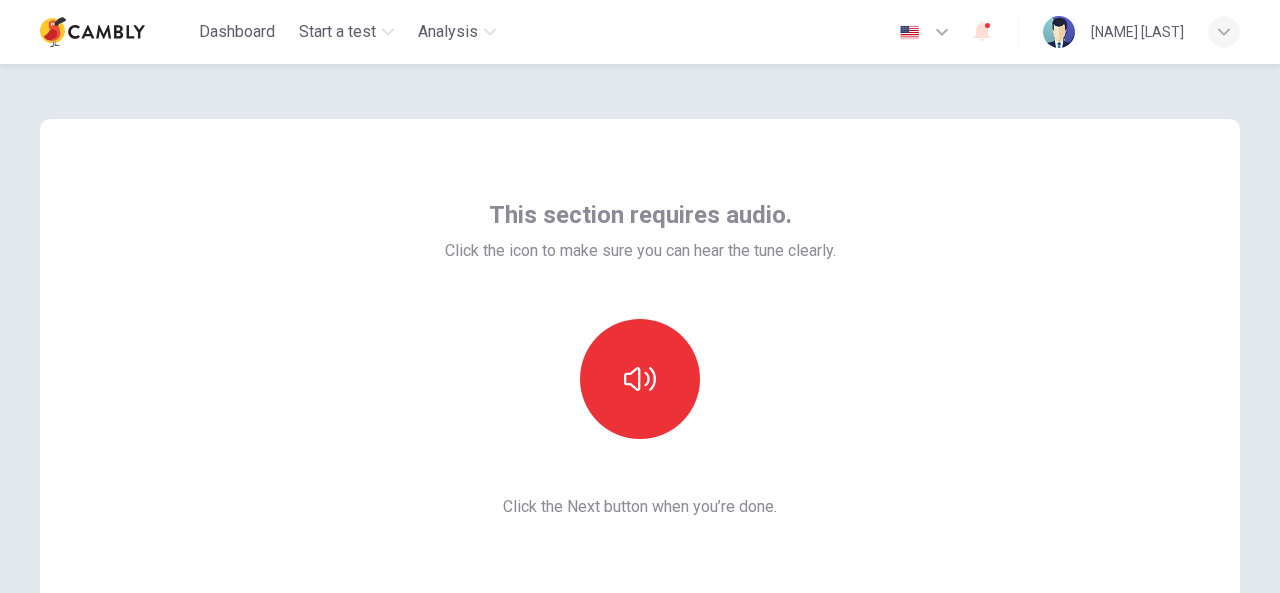scroll, scrollTop: 0, scrollLeft: 0, axis: both 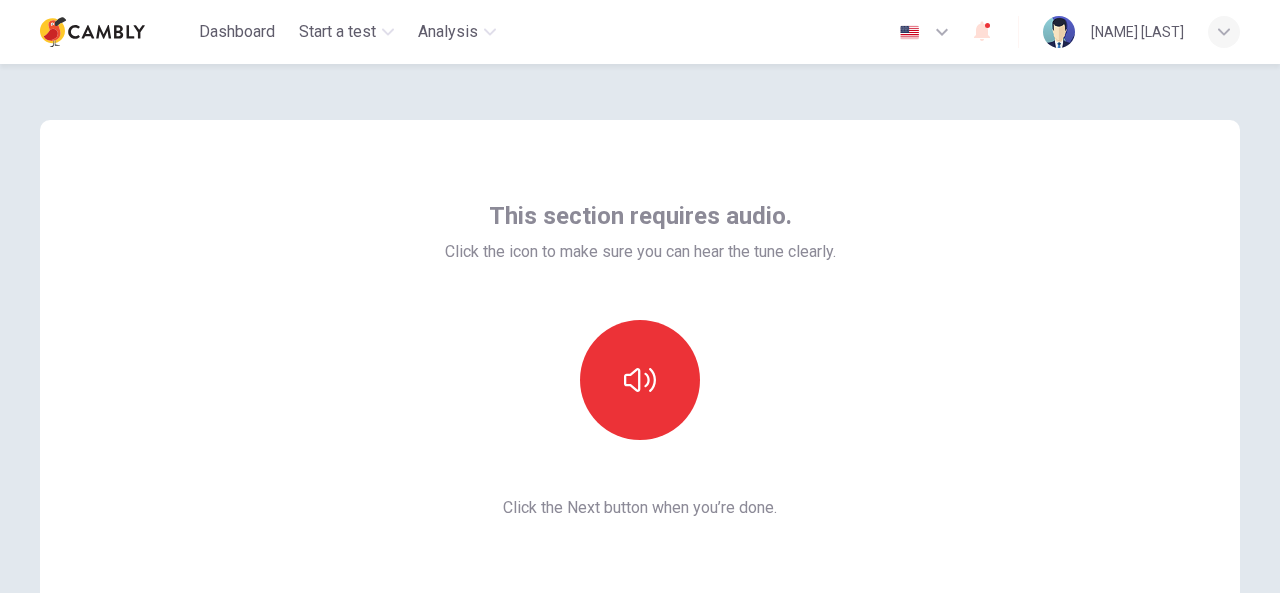 click on "This section requires audio." at bounding box center (640, 216) 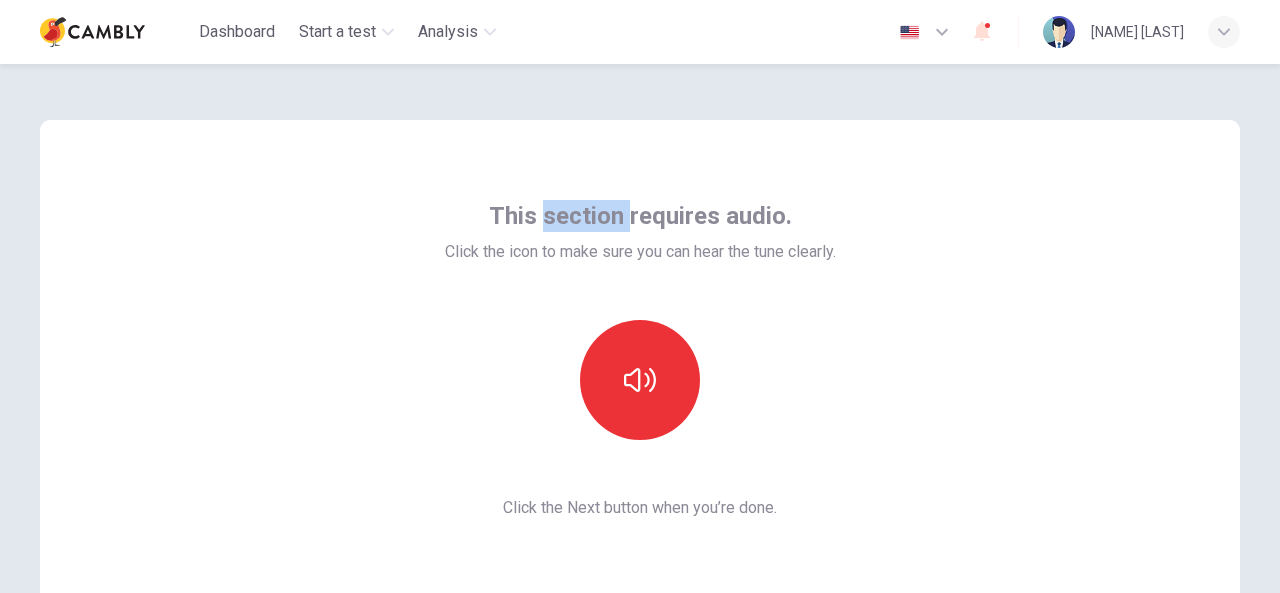 click on "This section requires audio." at bounding box center [640, 216] 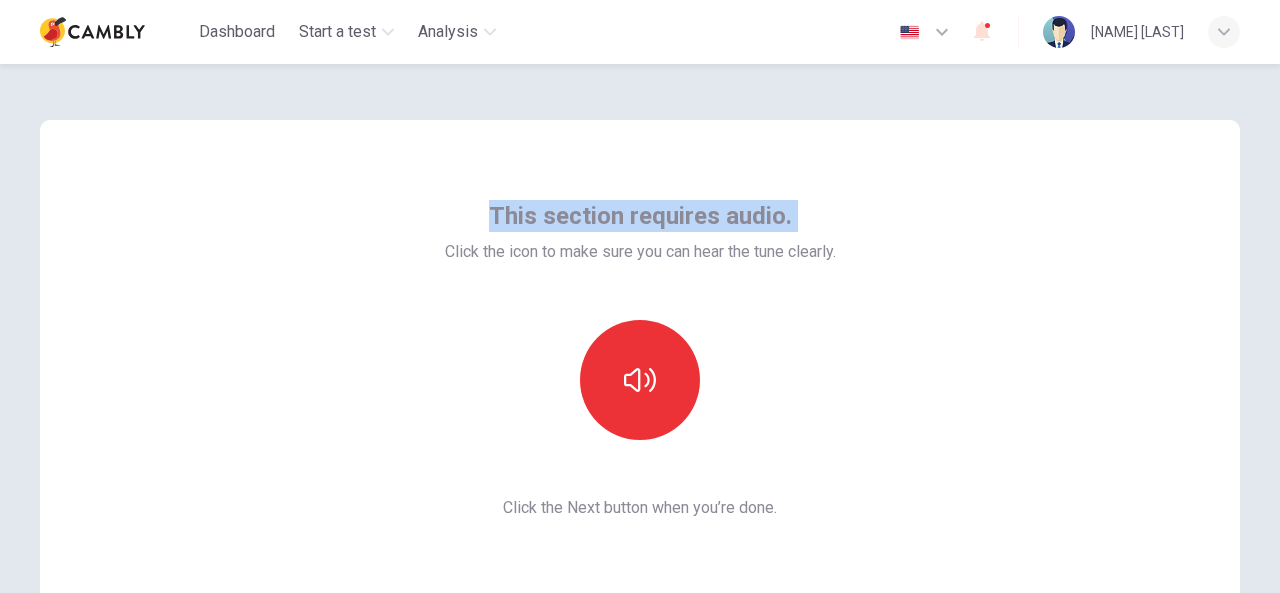 click on "This section requires audio." at bounding box center (640, 216) 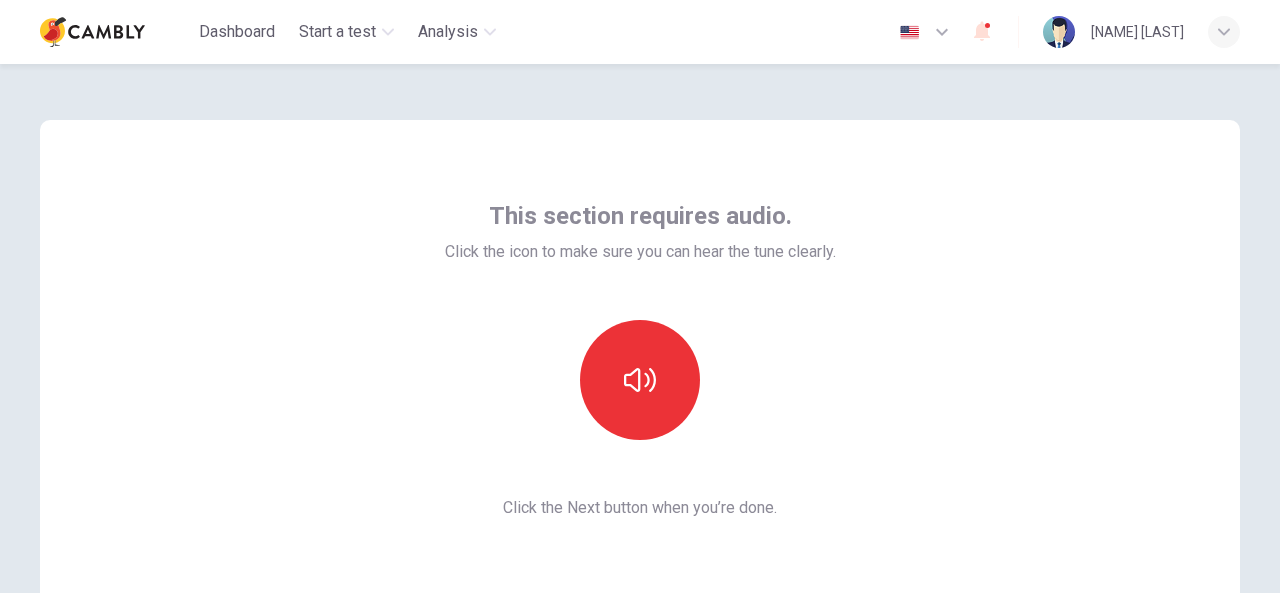 click on "Click the icon to make sure you can hear the tune clearly." at bounding box center (640, 252) 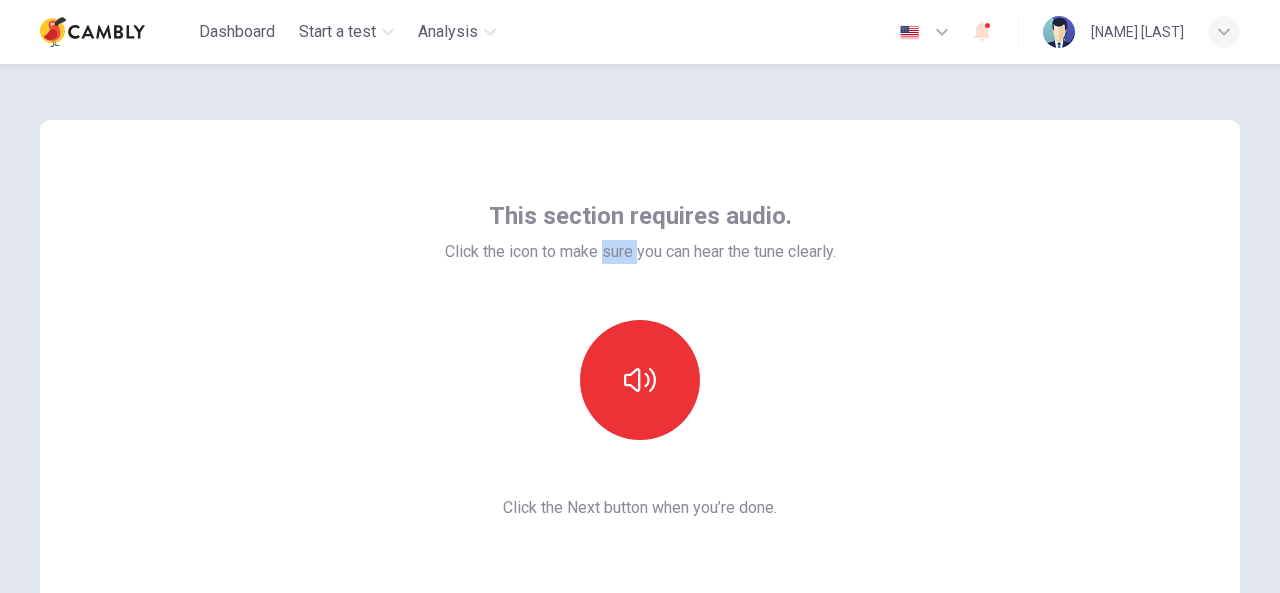 click on "Click the icon to make sure you can hear the tune clearly." at bounding box center (640, 252) 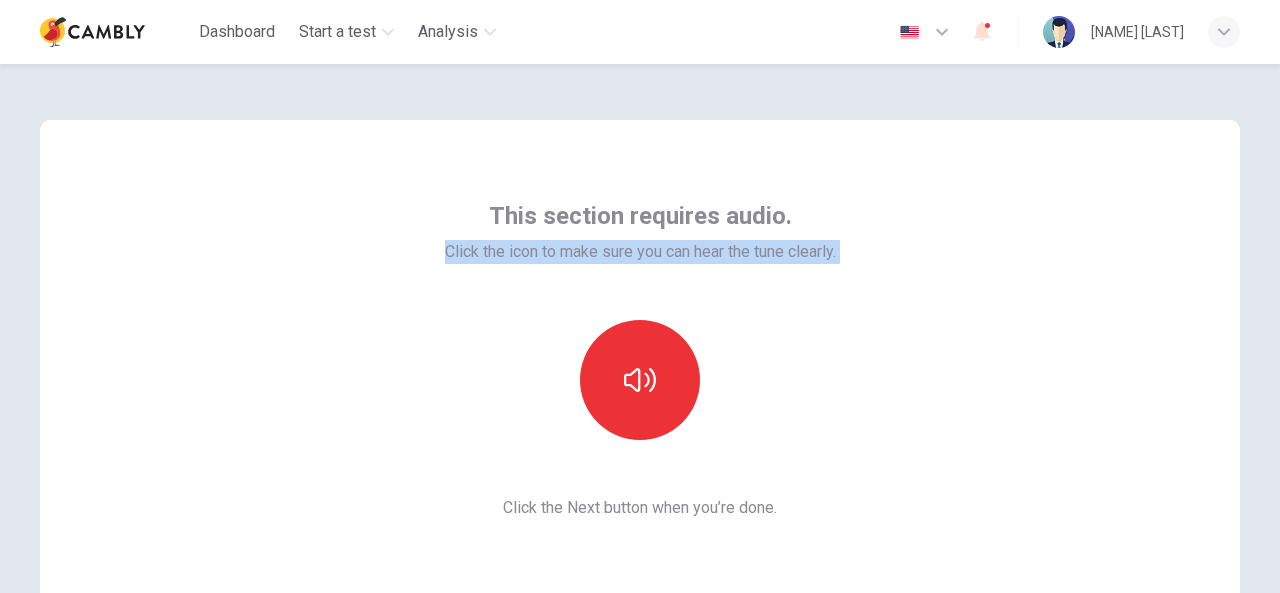 click on "Click the icon to make sure you can hear the tune clearly." at bounding box center (640, 252) 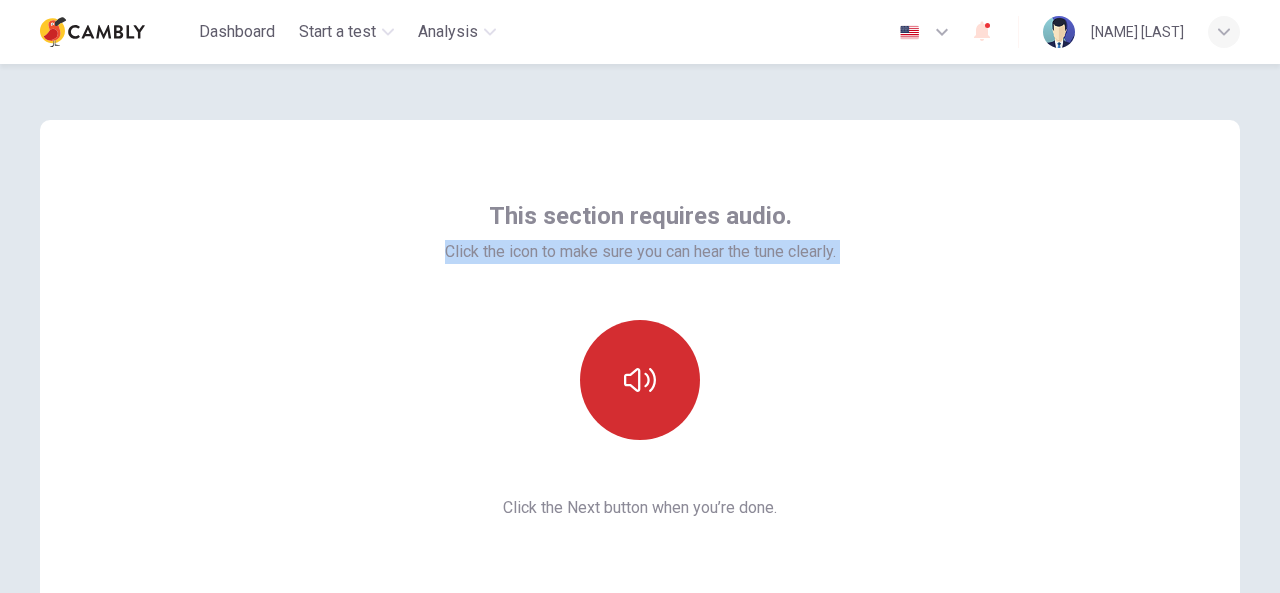click 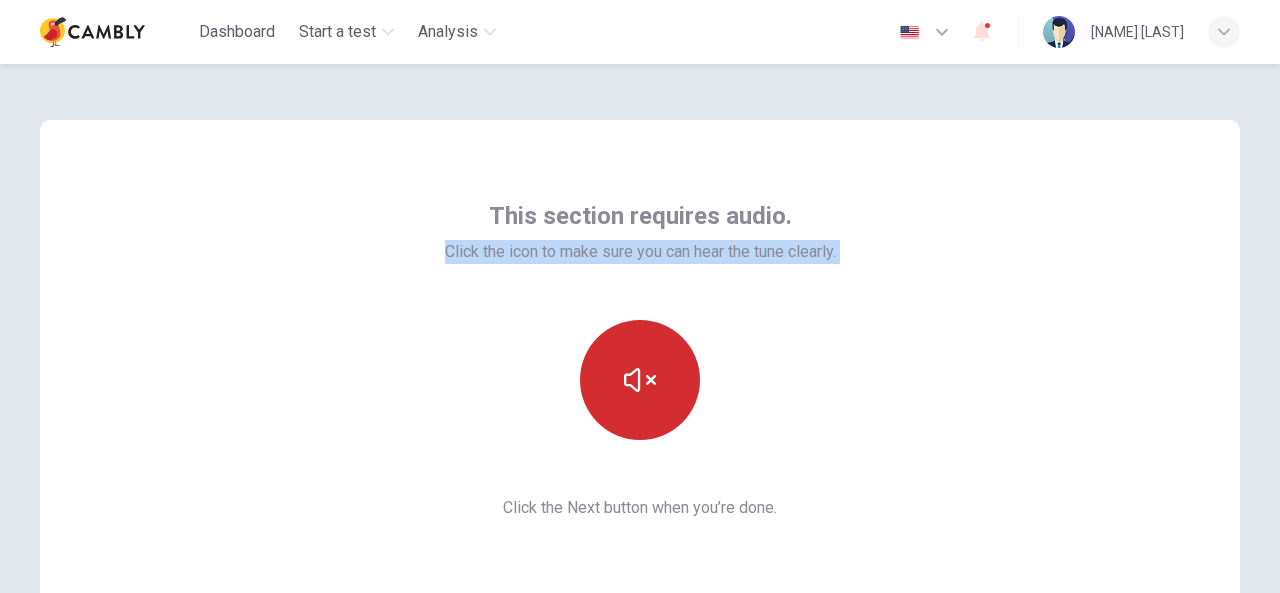 click 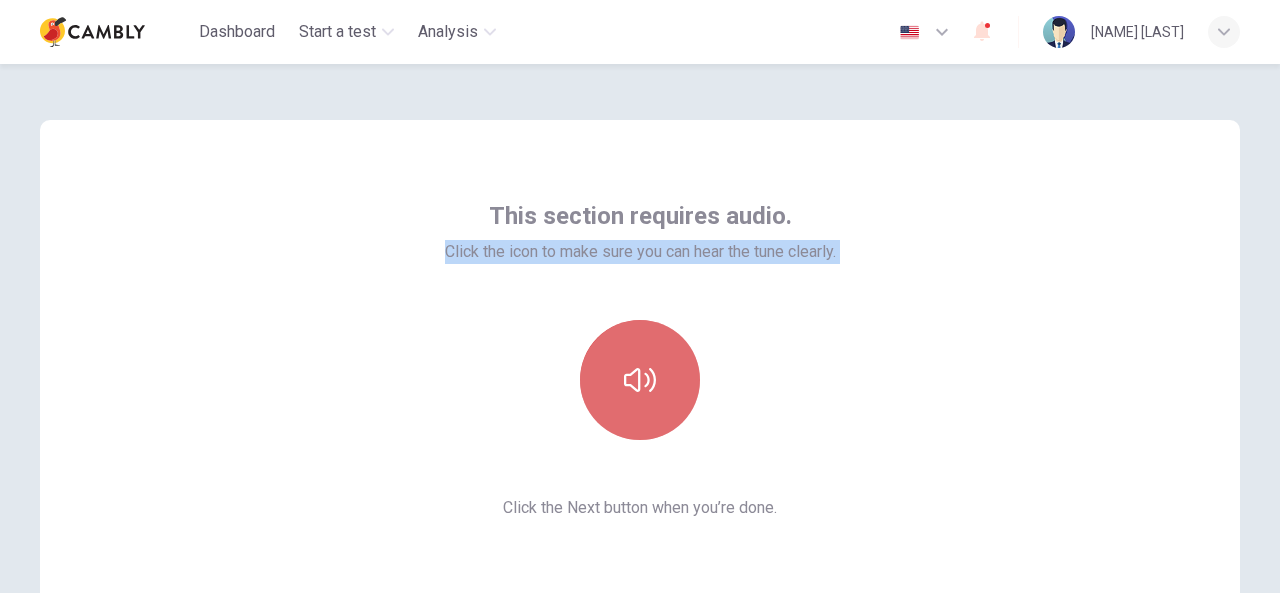 click 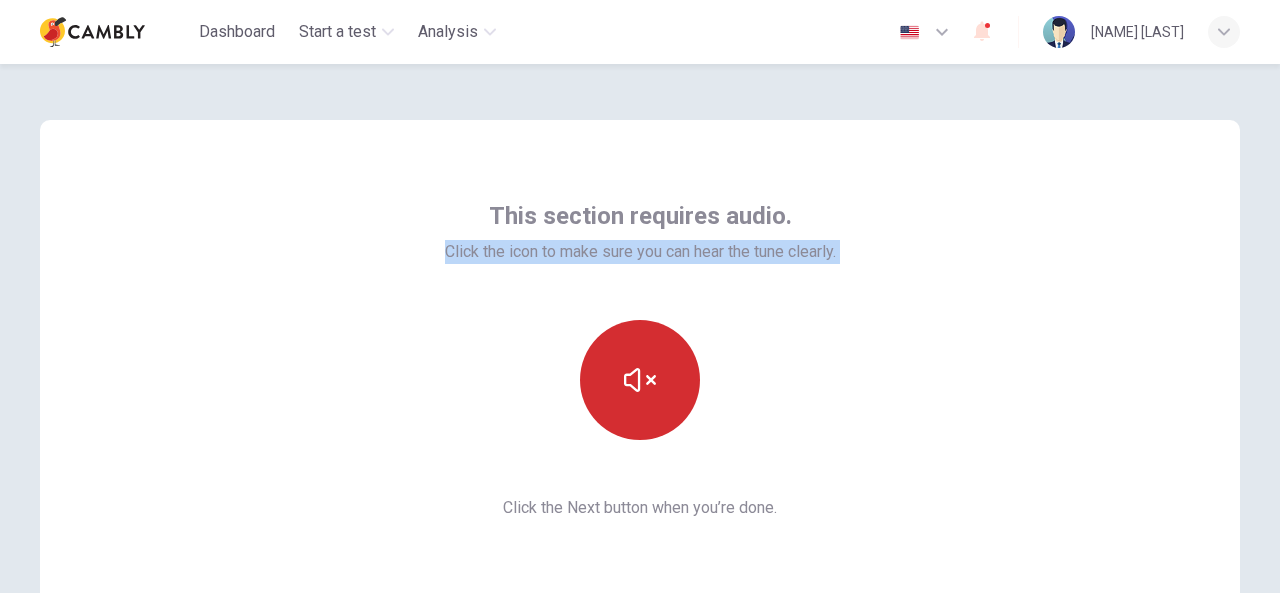 click 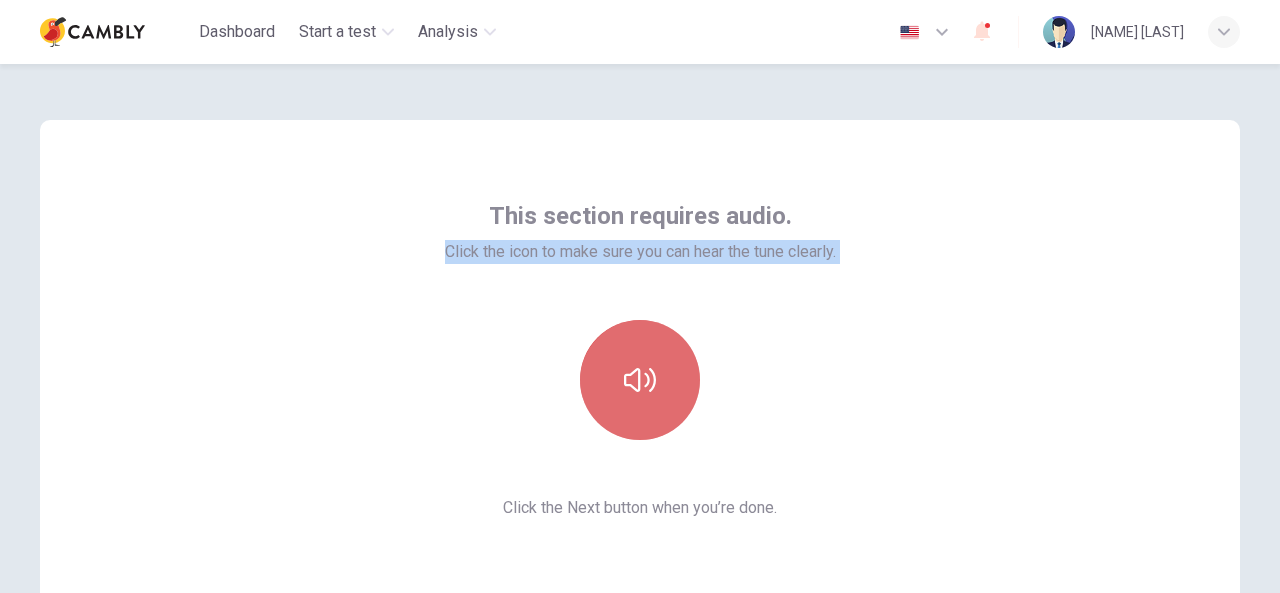 click 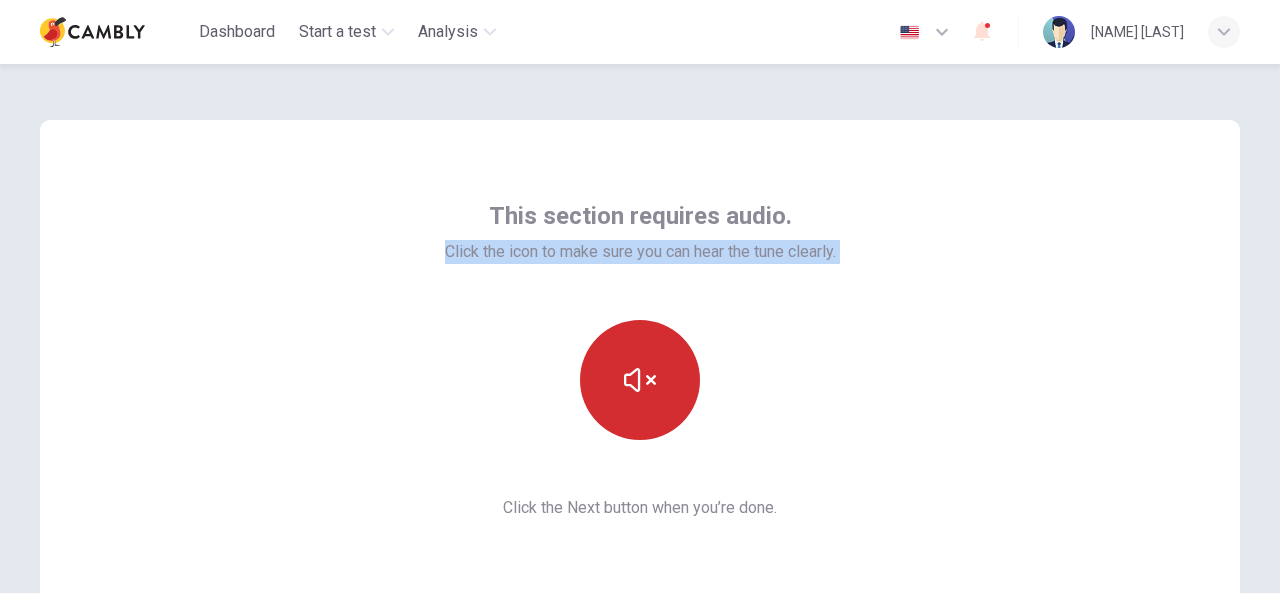 click 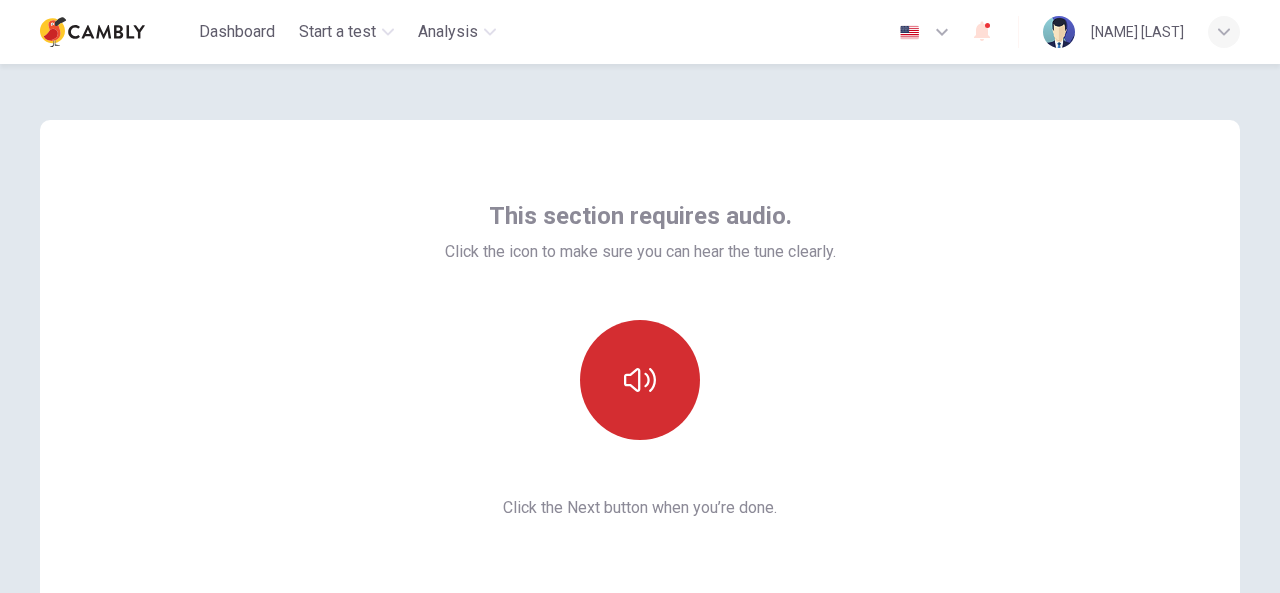 click on "Click the Next button when you’re done." at bounding box center [640, 508] 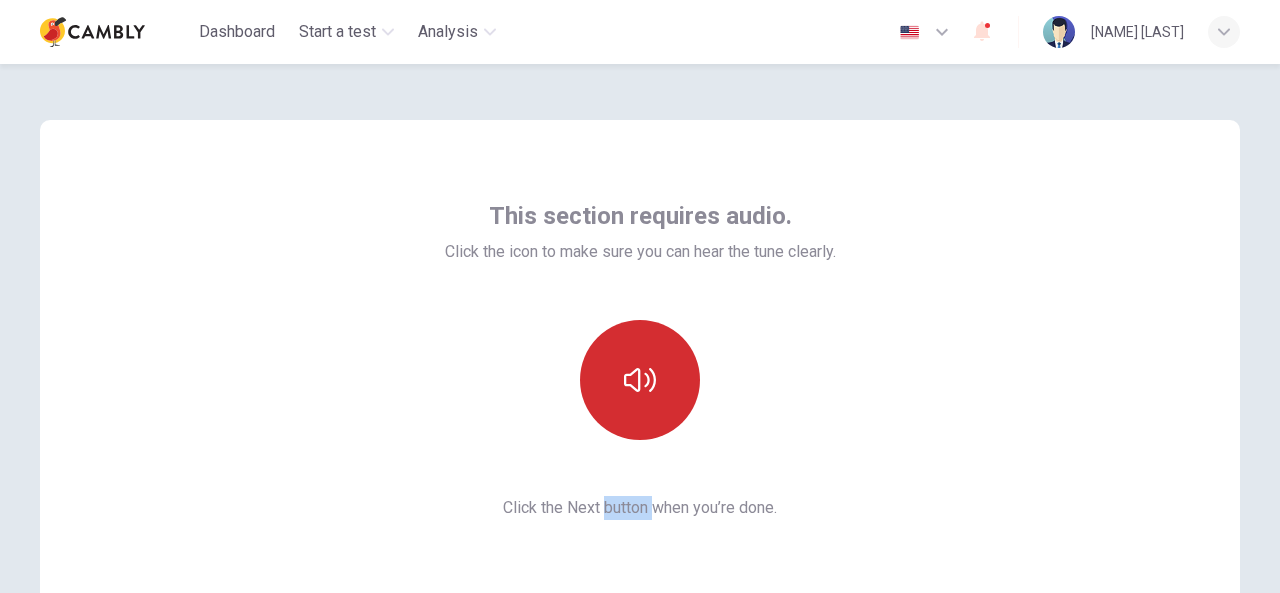 click on "Click the Next button when you’re done." at bounding box center (640, 508) 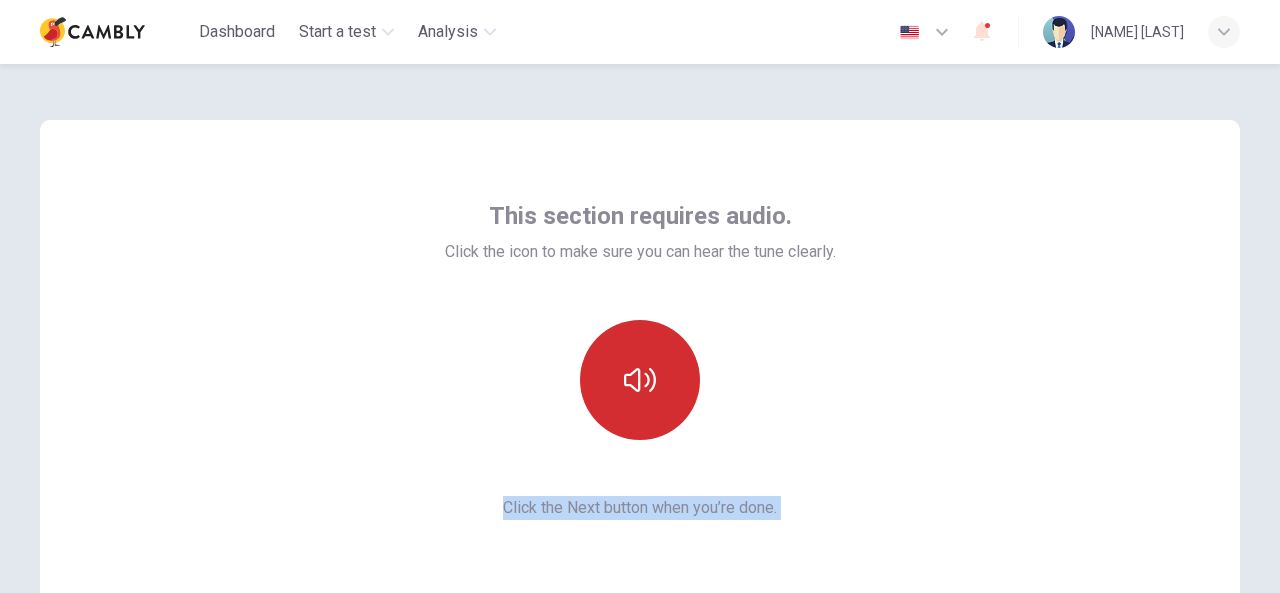 click on "Click the Next button when you’re done." at bounding box center [640, 508] 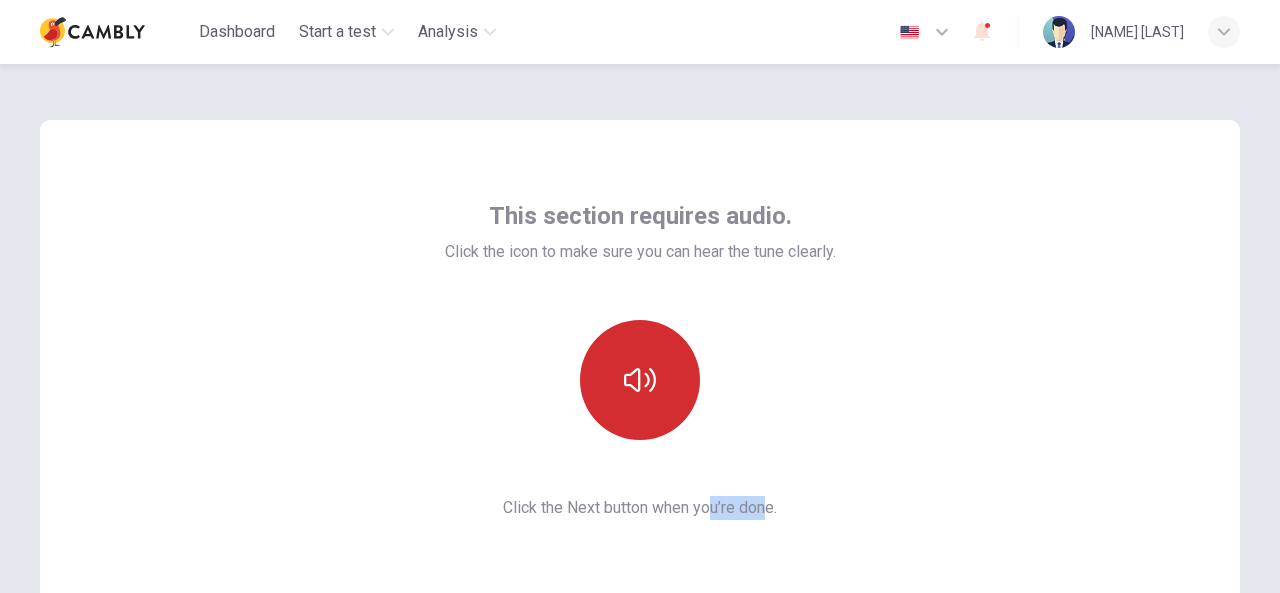 drag, startPoint x: 744, startPoint y: 506, endPoint x: 701, endPoint y: 507, distance: 43.011627 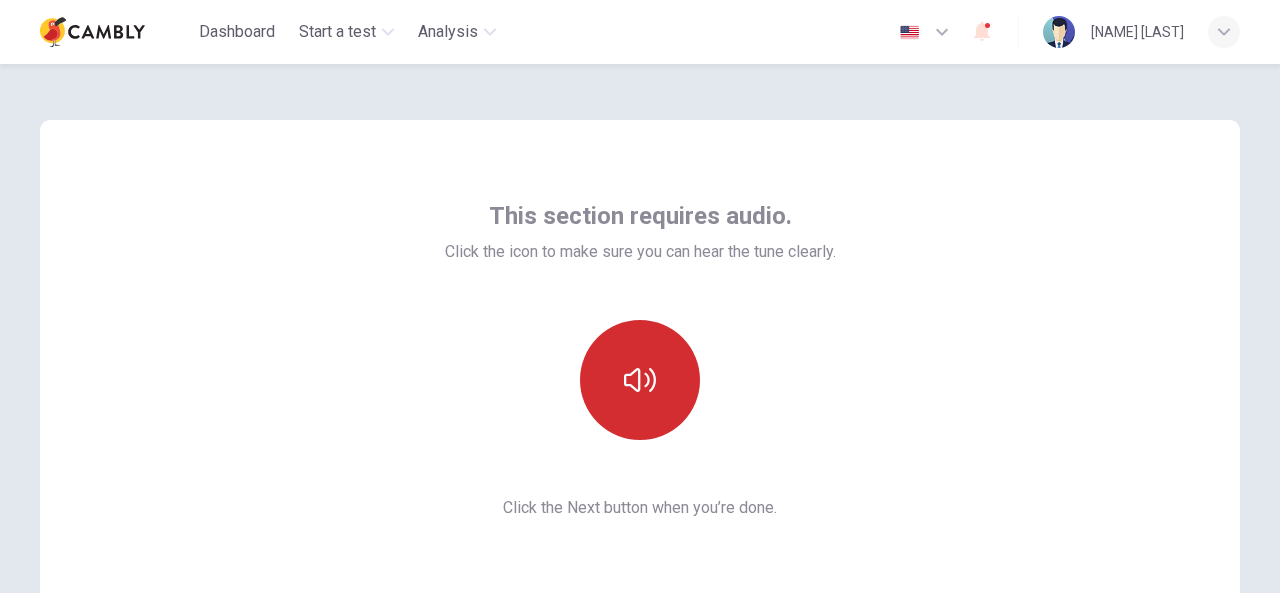 click on "This section requires audio. Click the icon to make sure you can hear the tune clearly. Click the Next button when you’re done." at bounding box center [640, 360] 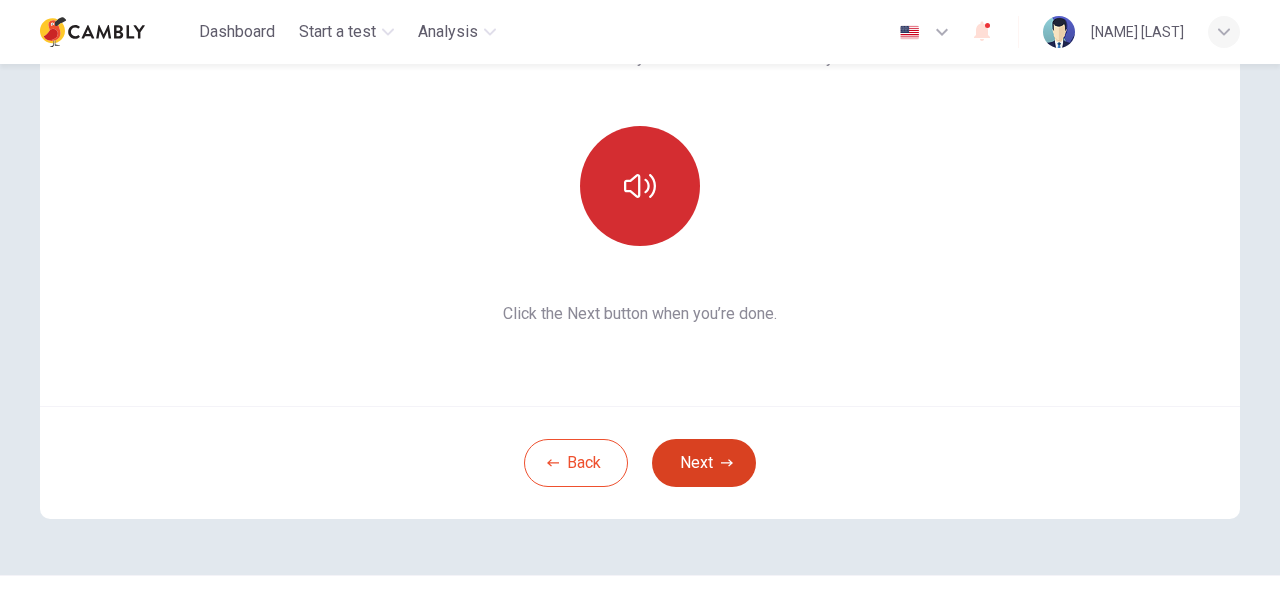 scroll, scrollTop: 200, scrollLeft: 0, axis: vertical 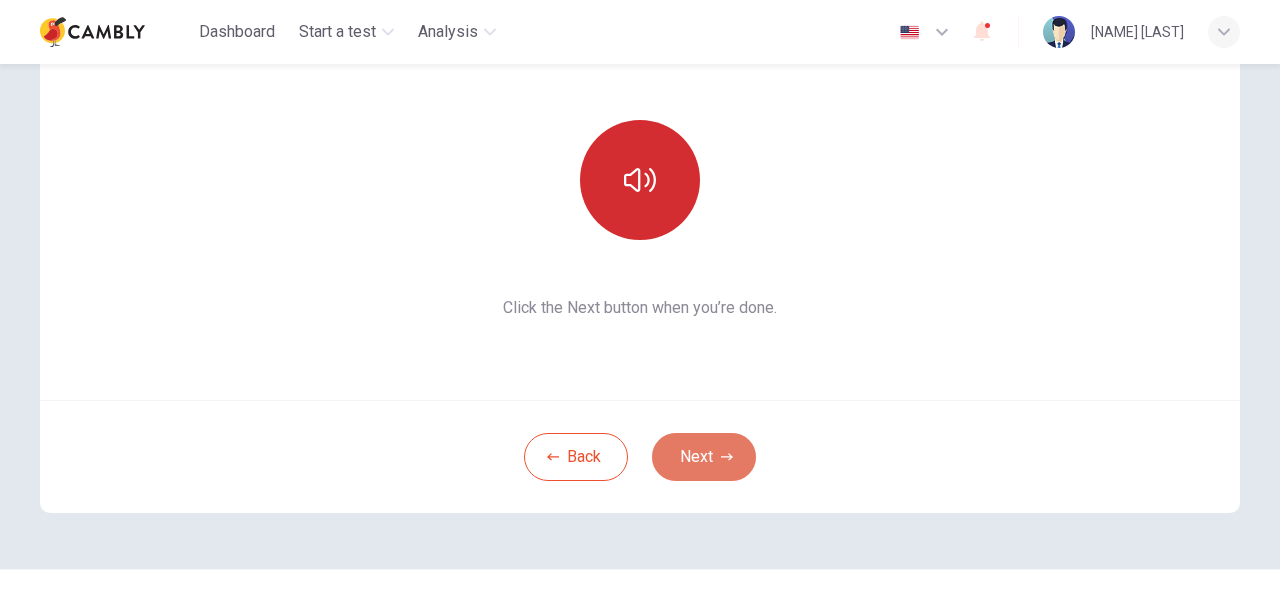 click on "Next" at bounding box center [704, 457] 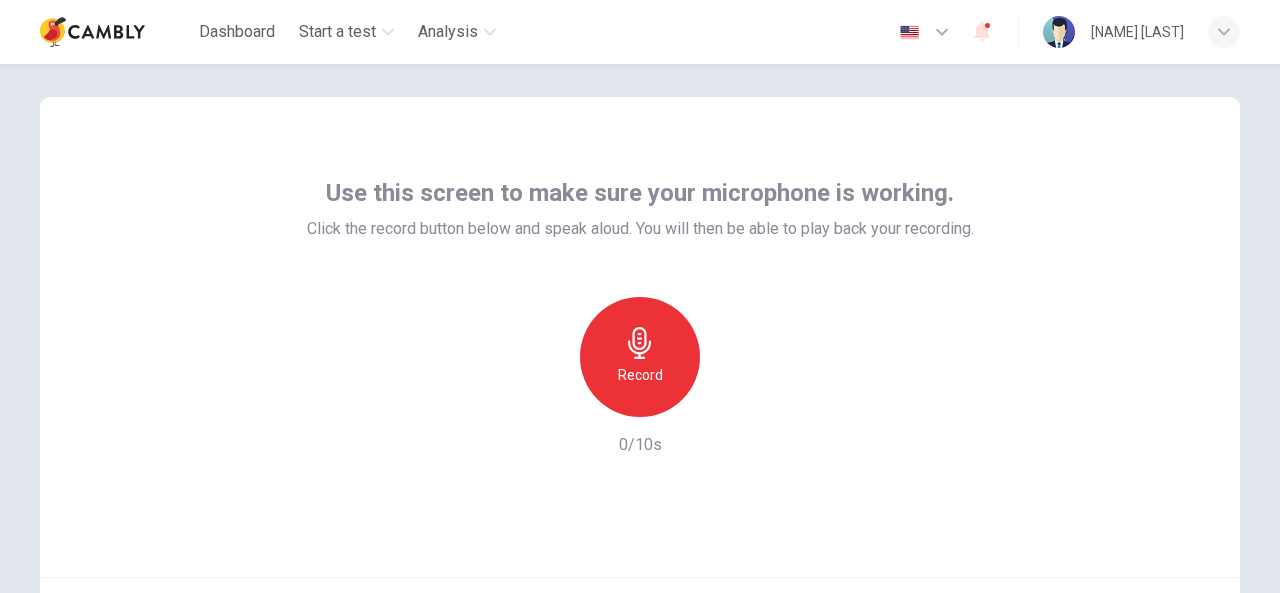 scroll, scrollTop: 0, scrollLeft: 0, axis: both 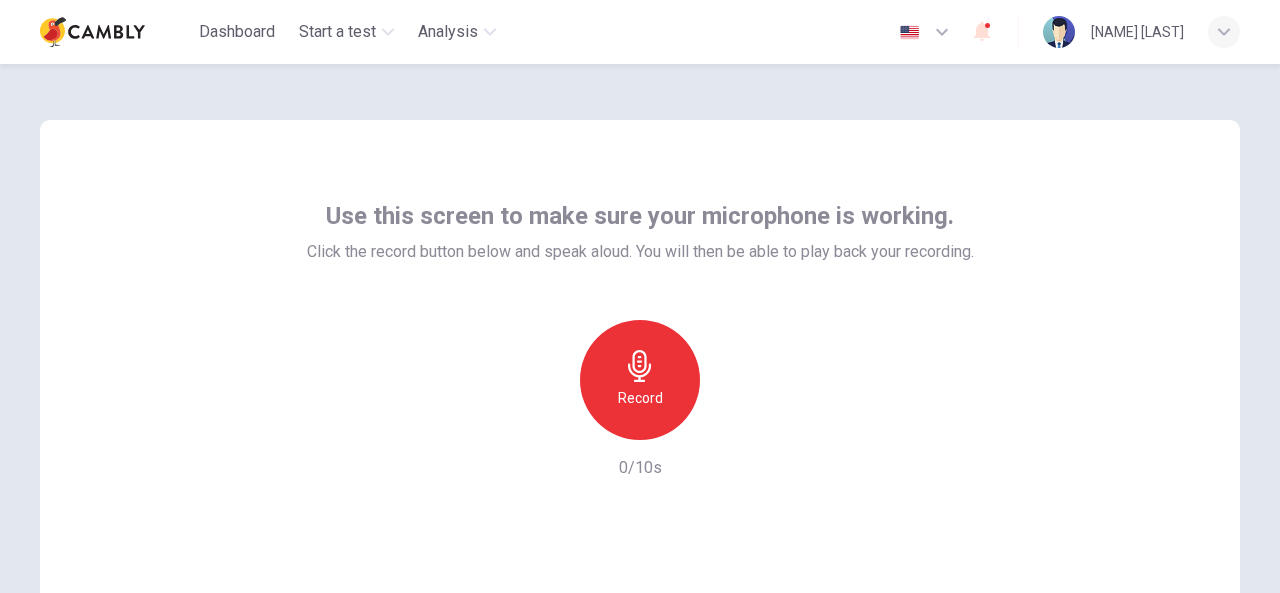 click on "Click the record button below and speak aloud. You will then be able to play back your recording." at bounding box center [640, 252] 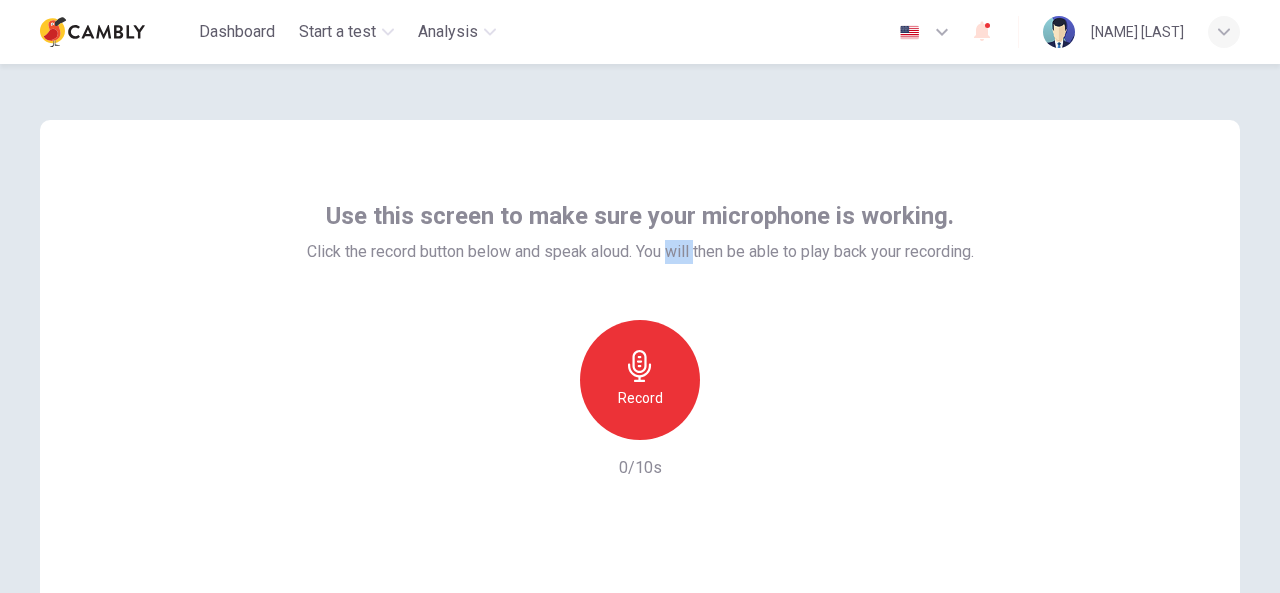 click on "Click the record button below and speak aloud. You will then be able to play back your recording." at bounding box center (640, 252) 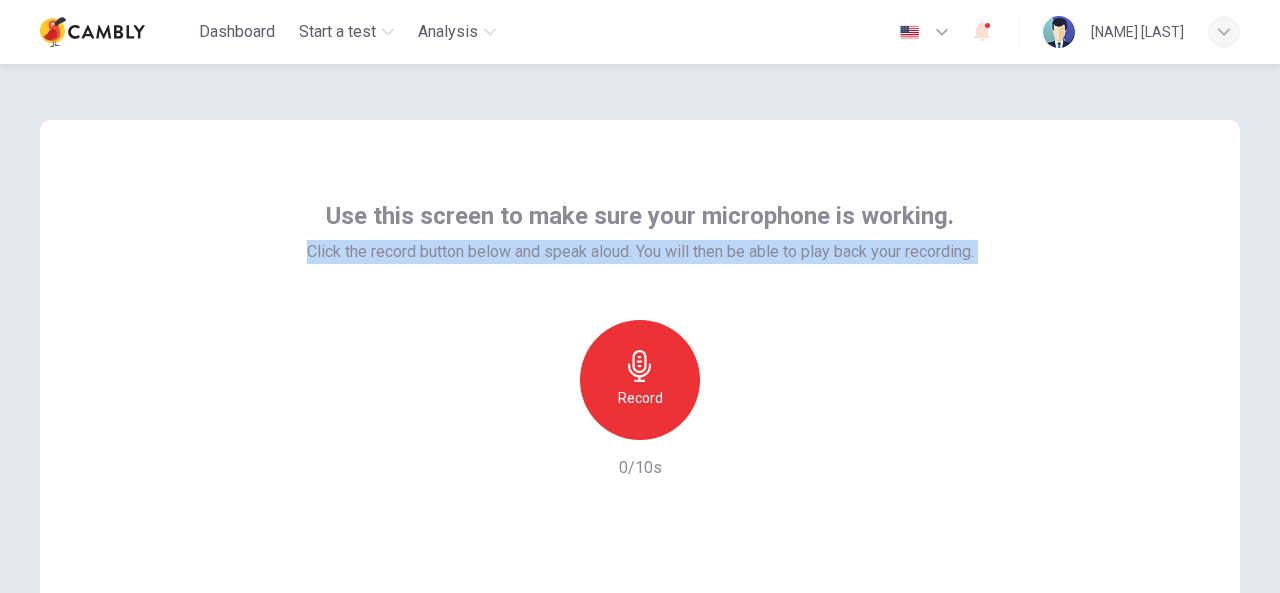 click on "Click the record button below and speak aloud. You will then be able to play back your recording." at bounding box center [640, 252] 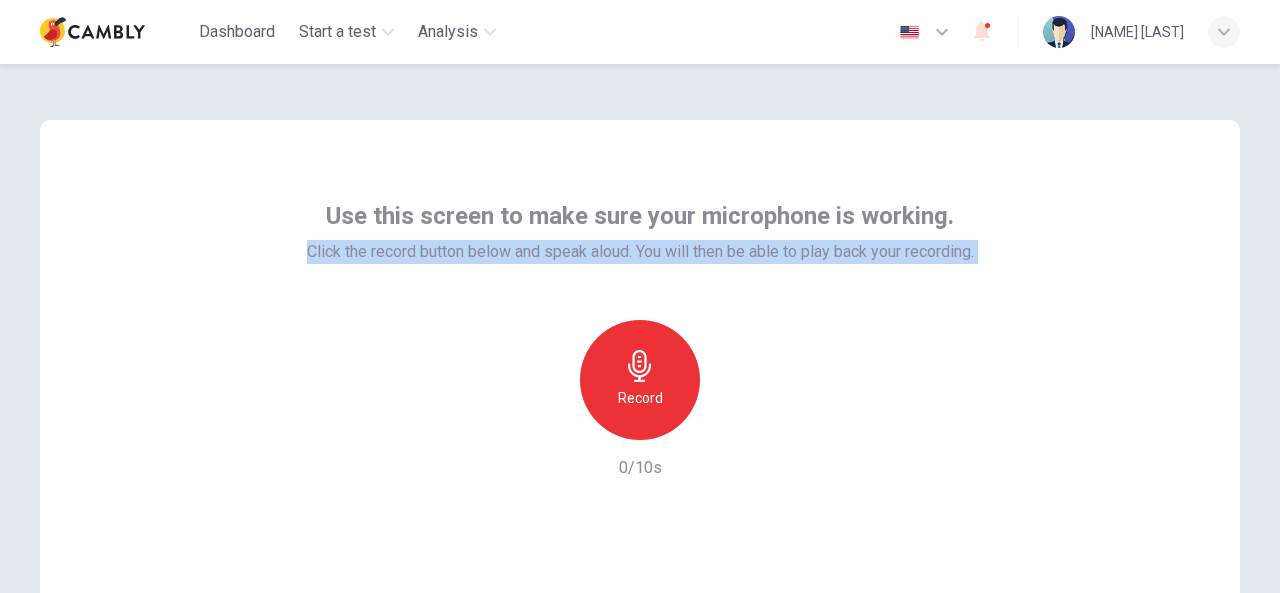 click 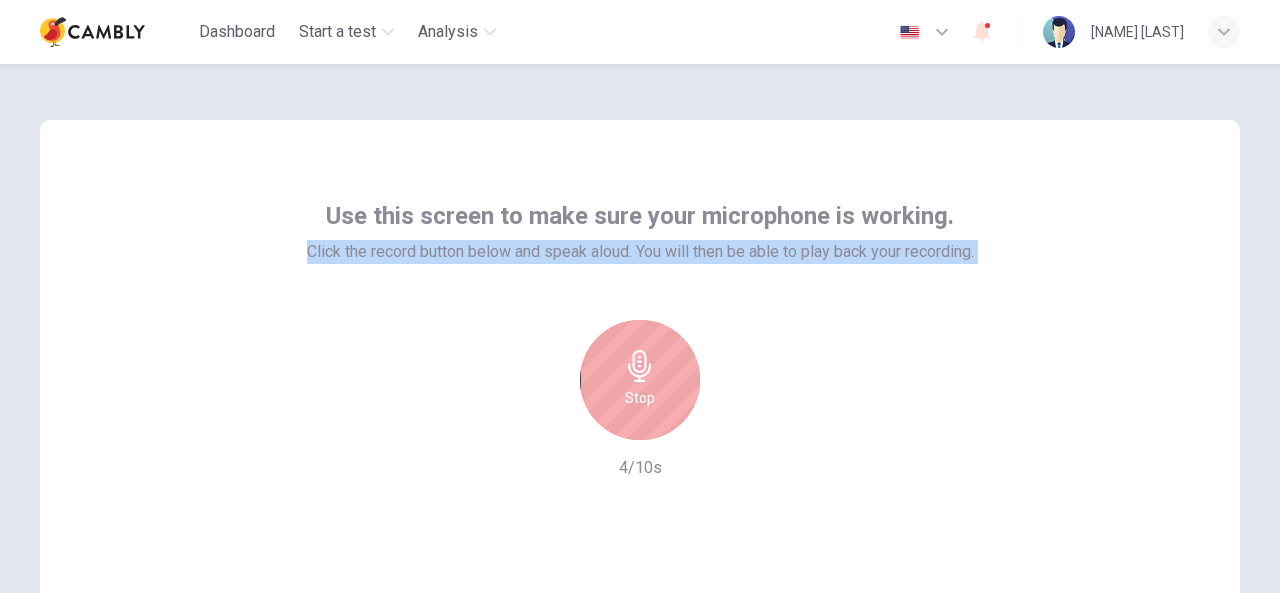 click 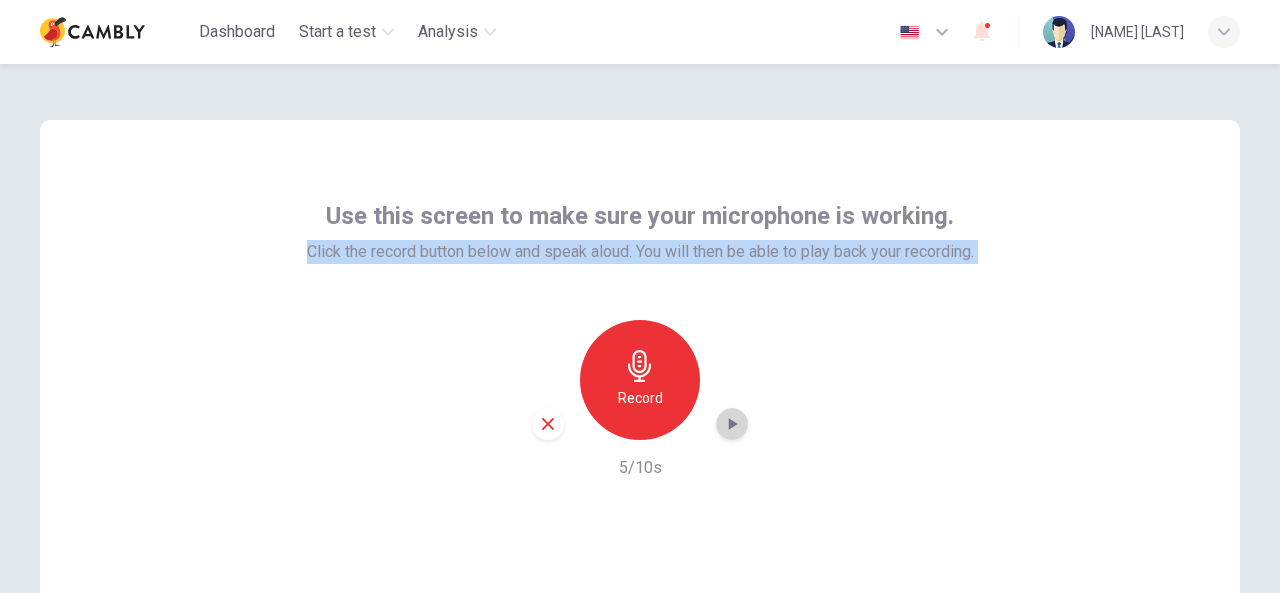 click 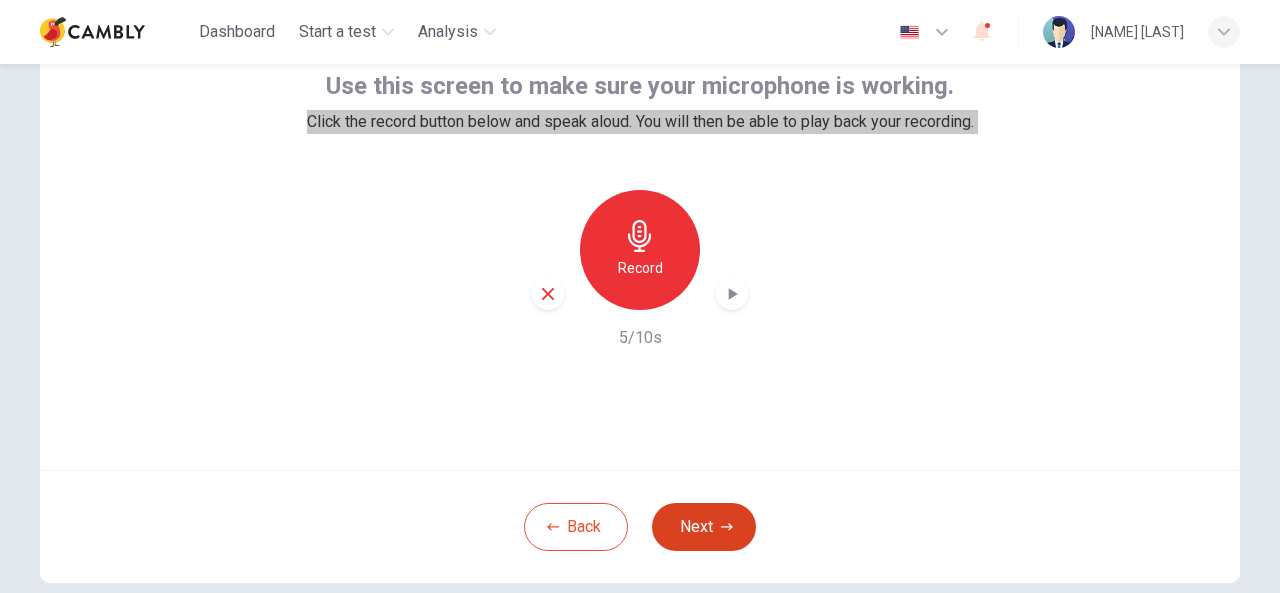 scroll, scrollTop: 239, scrollLeft: 0, axis: vertical 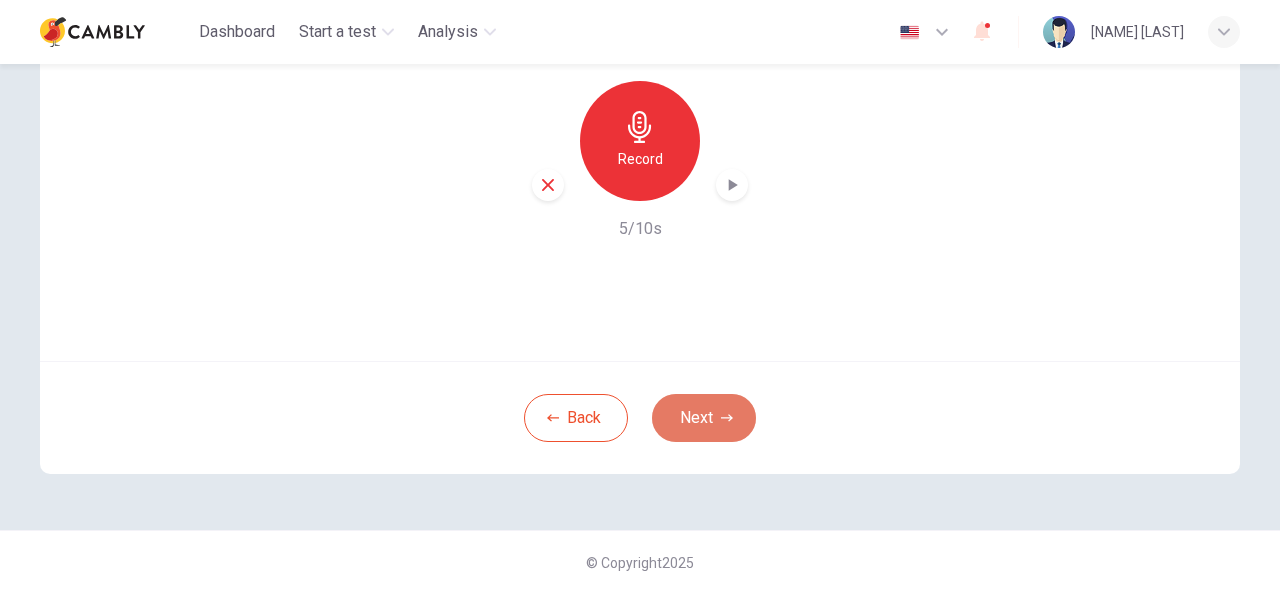 click on "Next" at bounding box center [704, 418] 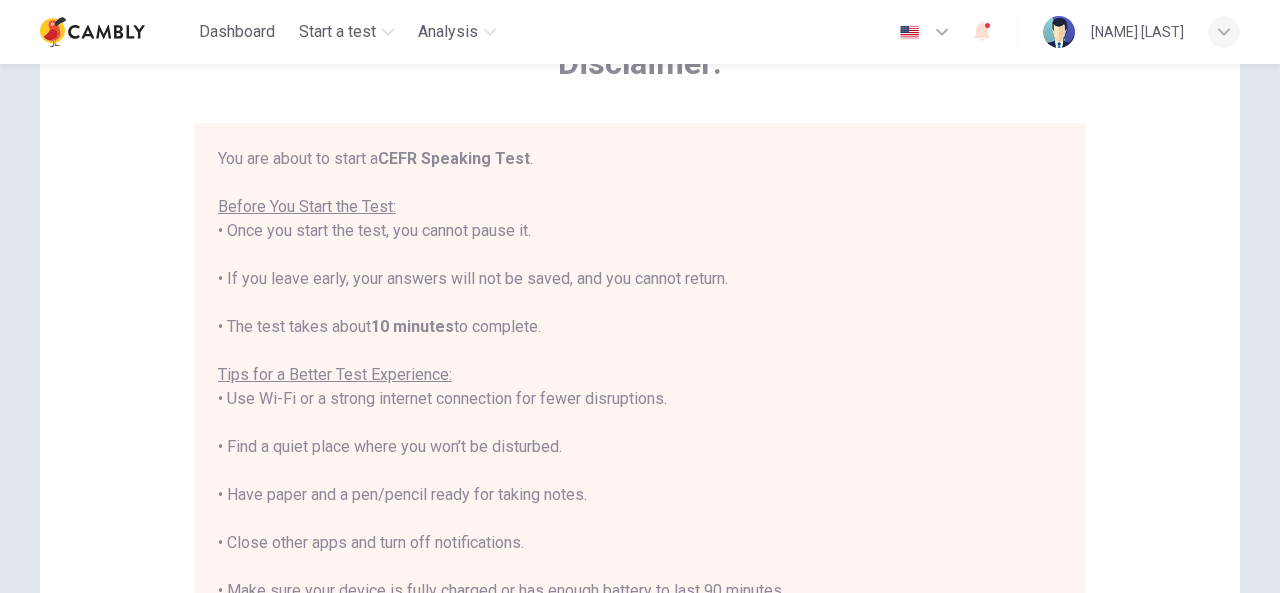 scroll, scrollTop: 39, scrollLeft: 0, axis: vertical 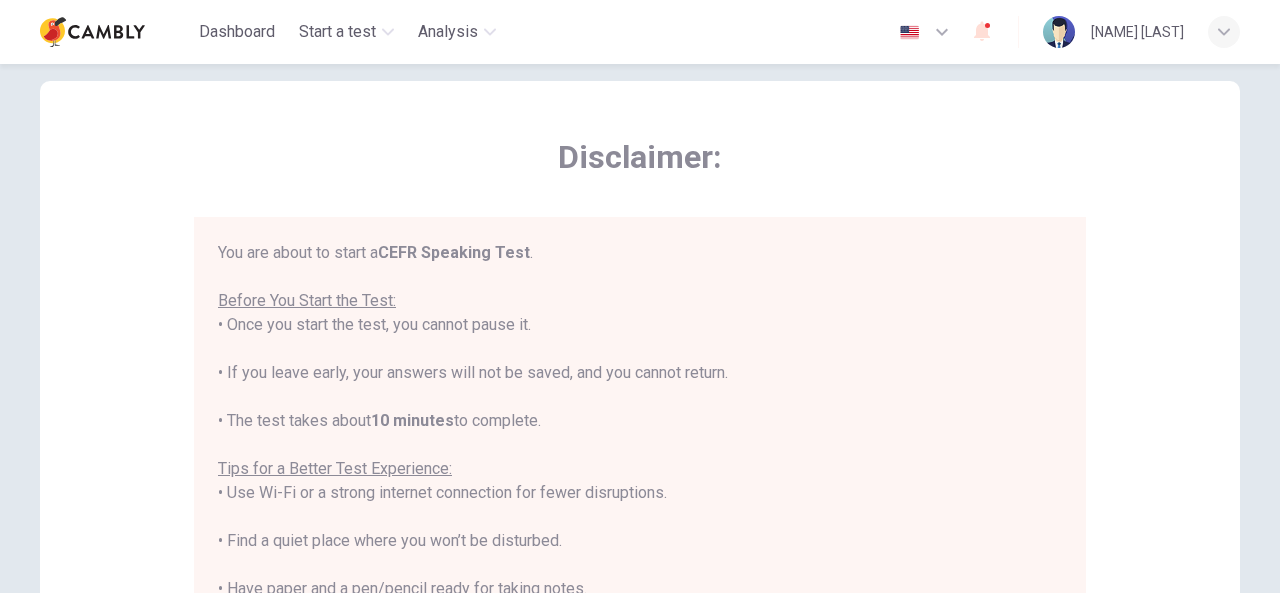 click on "You are about to start a  CEFR Speaking Test .
Before You Start the Test:
• Once you start the test, you cannot pause it.
• If you leave early, your answers will not be saved, and you cannot return.
• The test takes about  10 minutes  to complete.
Tips for a Better Test Experience:
• Use Wi-Fi or a strong internet connection for fewer disruptions.
• Find a quiet place where you won’t be disturbed.
• Have paper and a pen/pencil ready for taking notes.
• Close other apps and turn off notifications.
• Make sure your device is fully charged or has enough battery to last 90 minutes.
By clicking the button below, you agree to follow these instructions.
Good luck!" at bounding box center (640, 517) 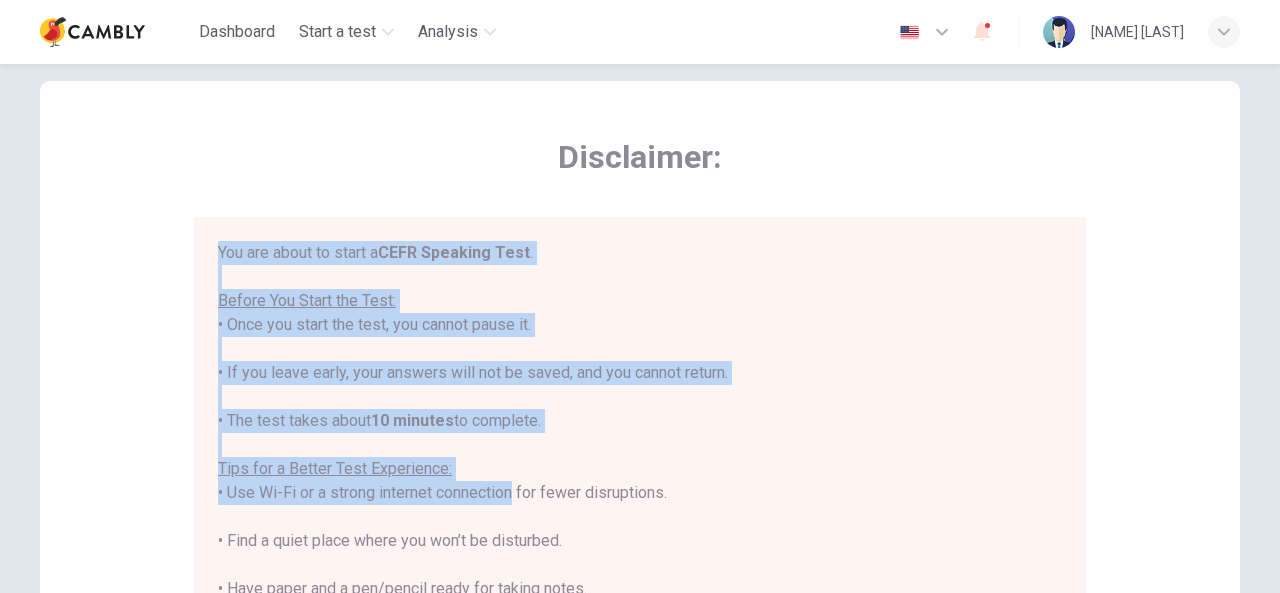 drag, startPoint x: 214, startPoint y: 244, endPoint x: 497, endPoint y: 488, distance: 373.66428 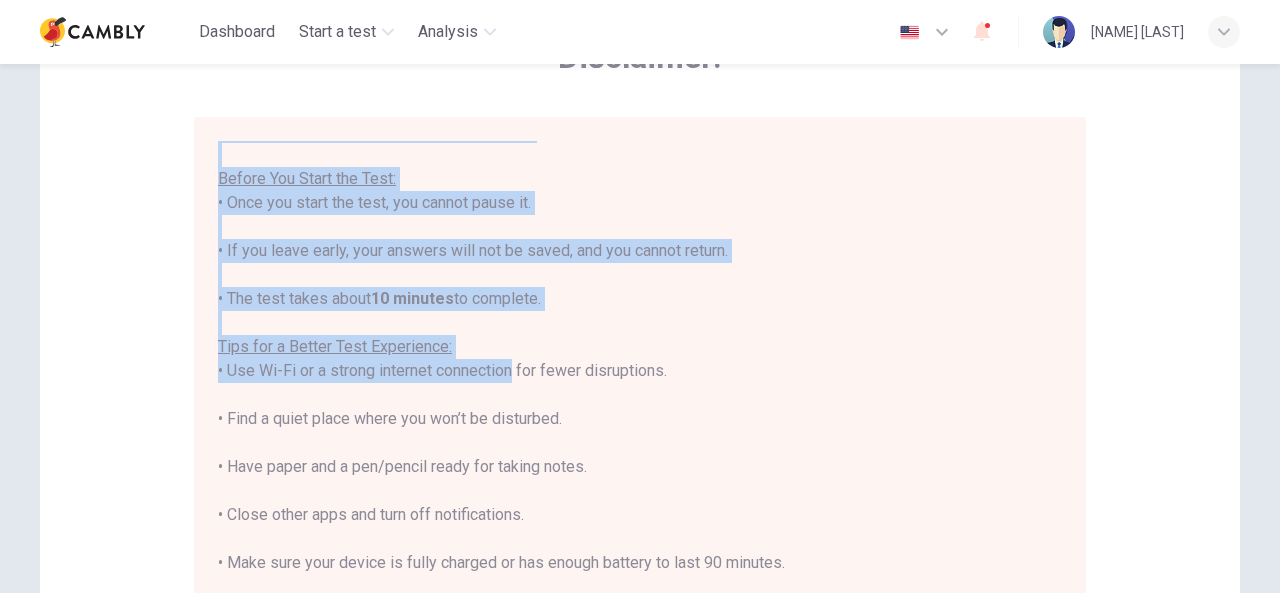 scroll, scrollTop: 518, scrollLeft: 0, axis: vertical 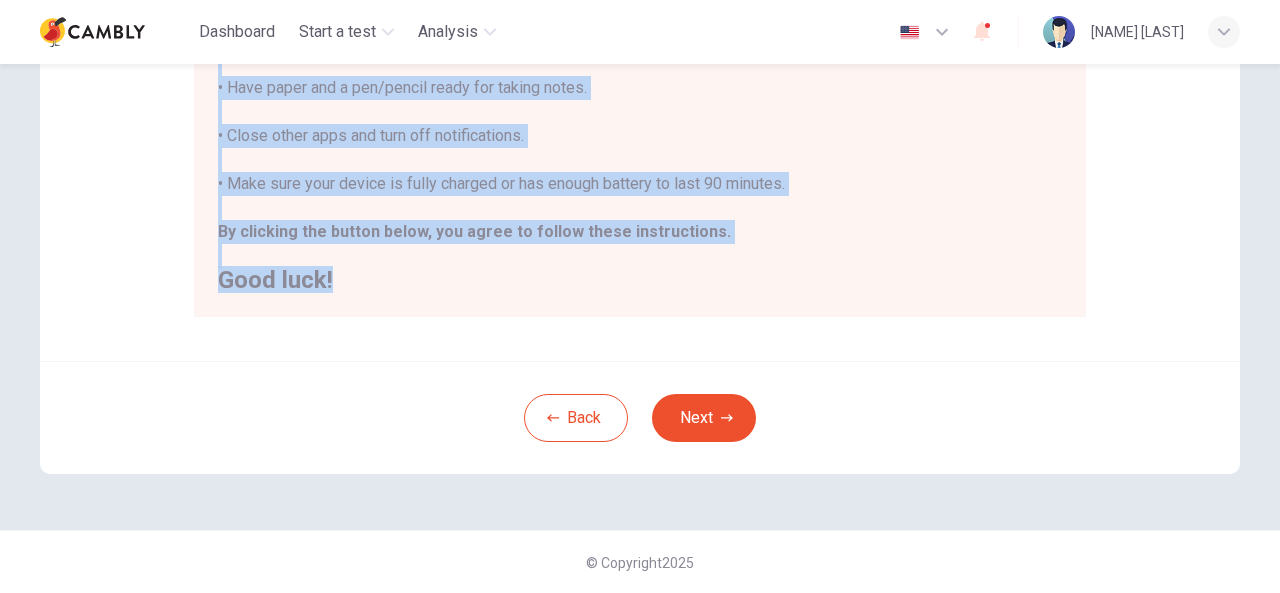 click on "Good luck!" at bounding box center (640, 280) 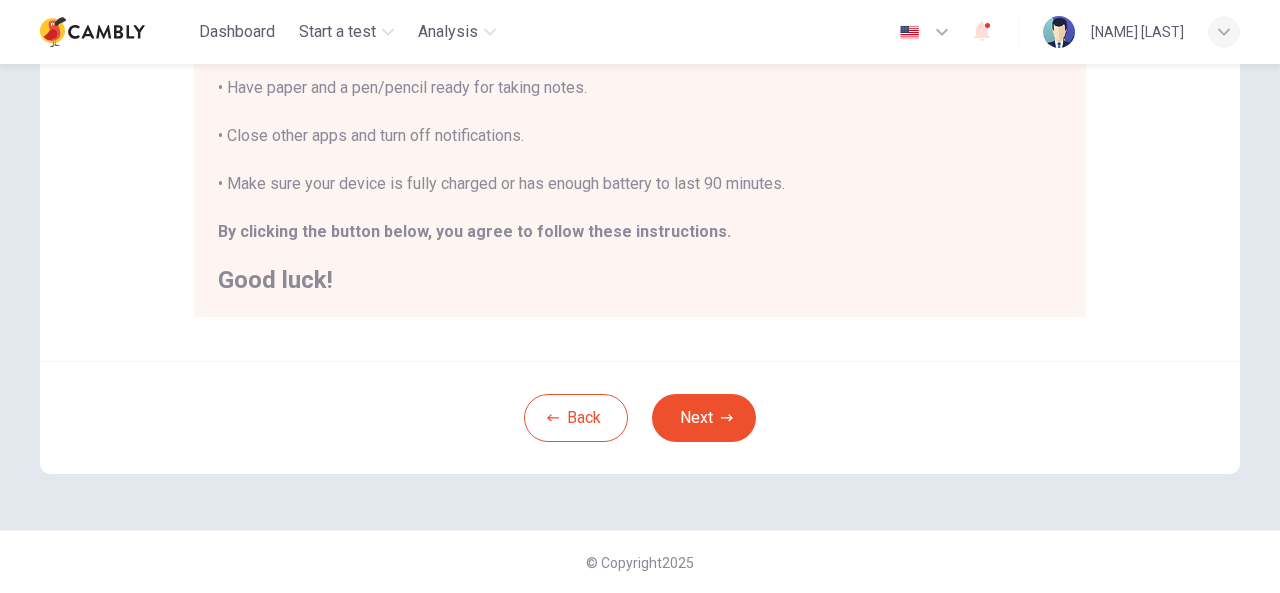 click on "Back Next" at bounding box center [640, 417] 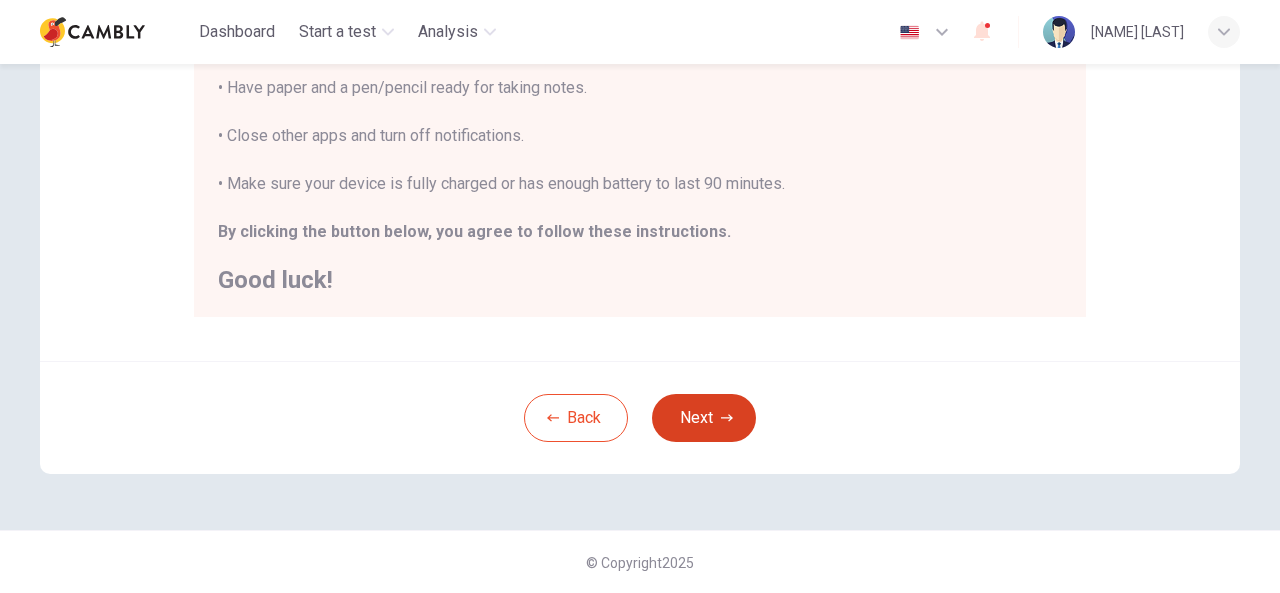 click on "Next" at bounding box center [704, 418] 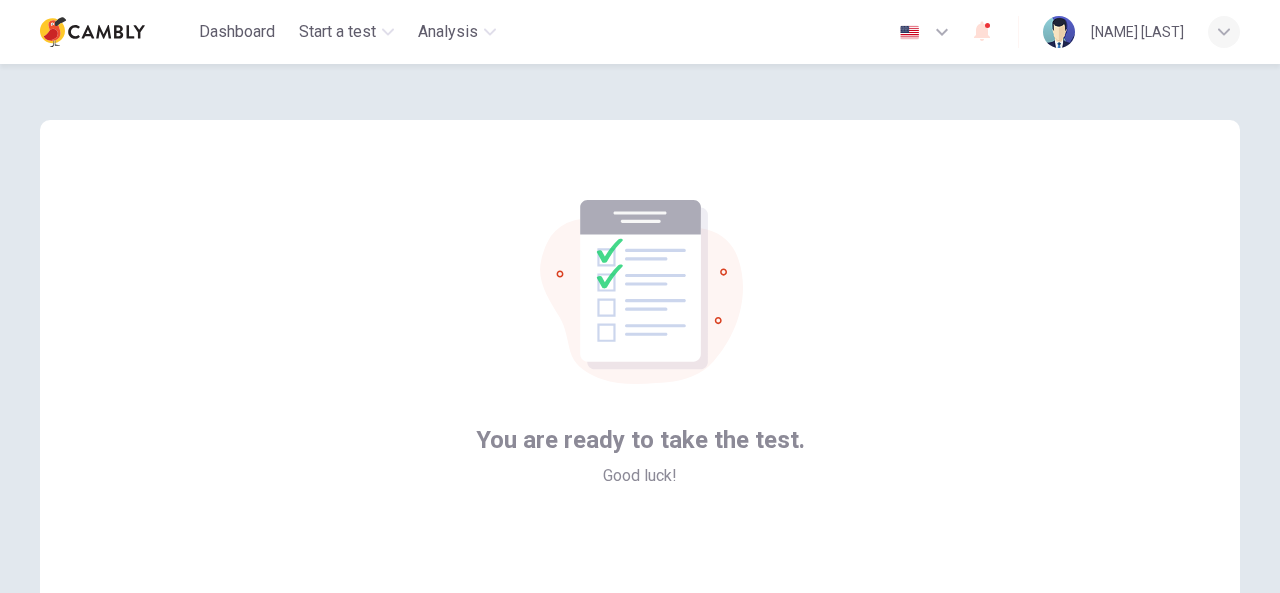 scroll, scrollTop: 100, scrollLeft: 0, axis: vertical 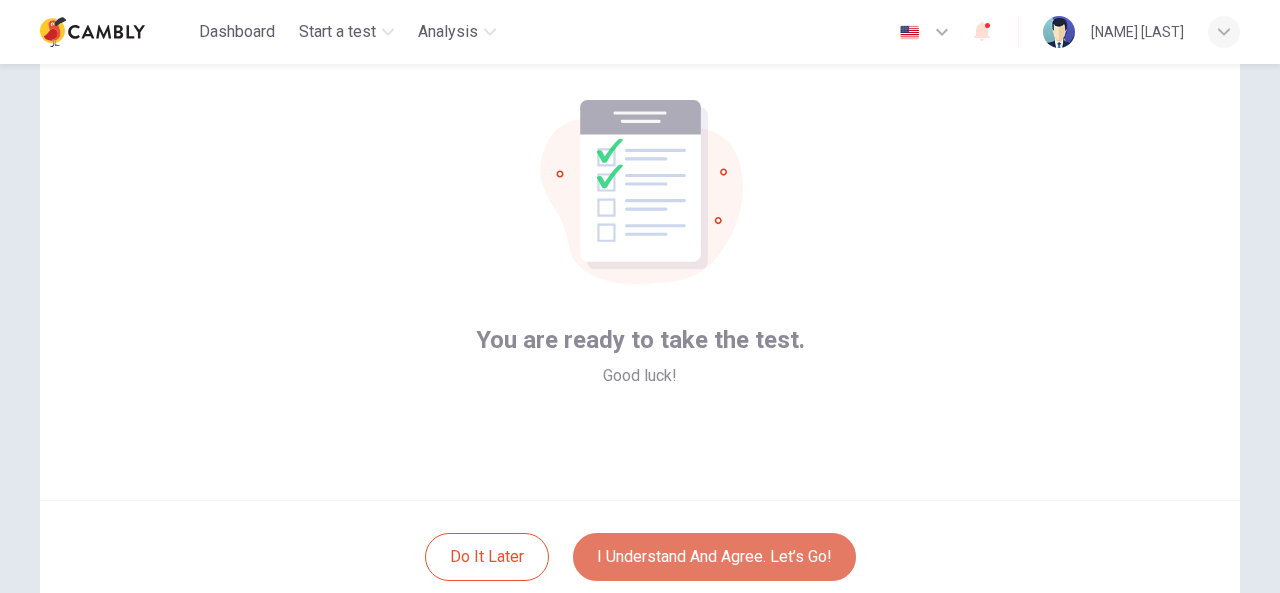 click on "I understand and agree. Let’s go!" at bounding box center [714, 557] 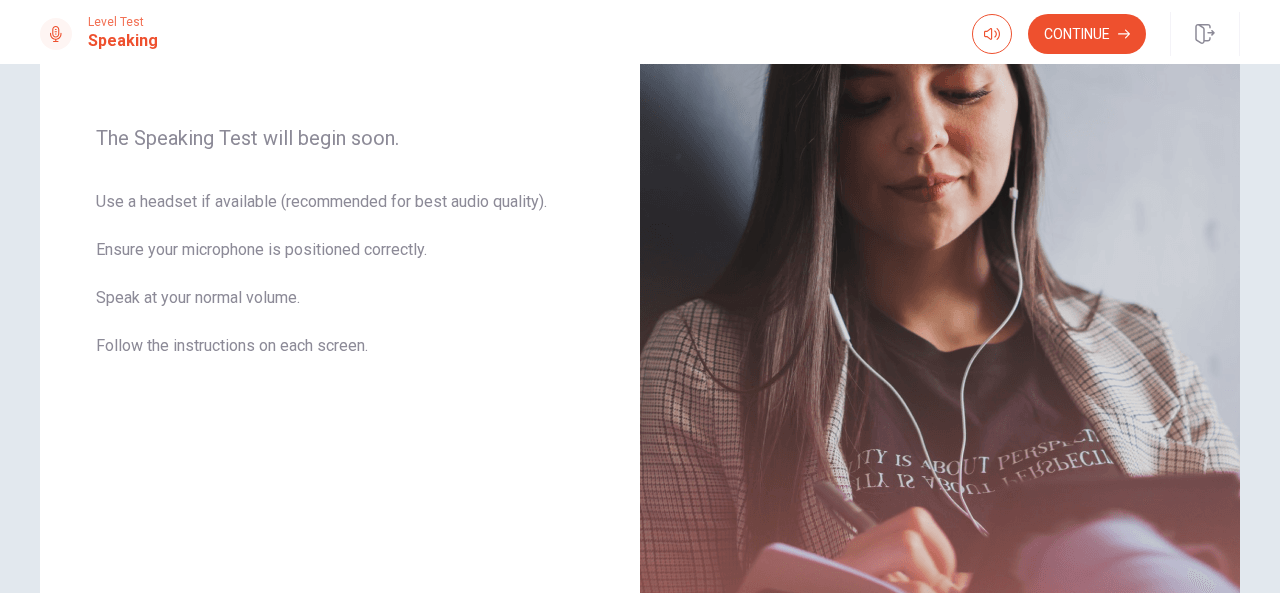 scroll, scrollTop: 86, scrollLeft: 0, axis: vertical 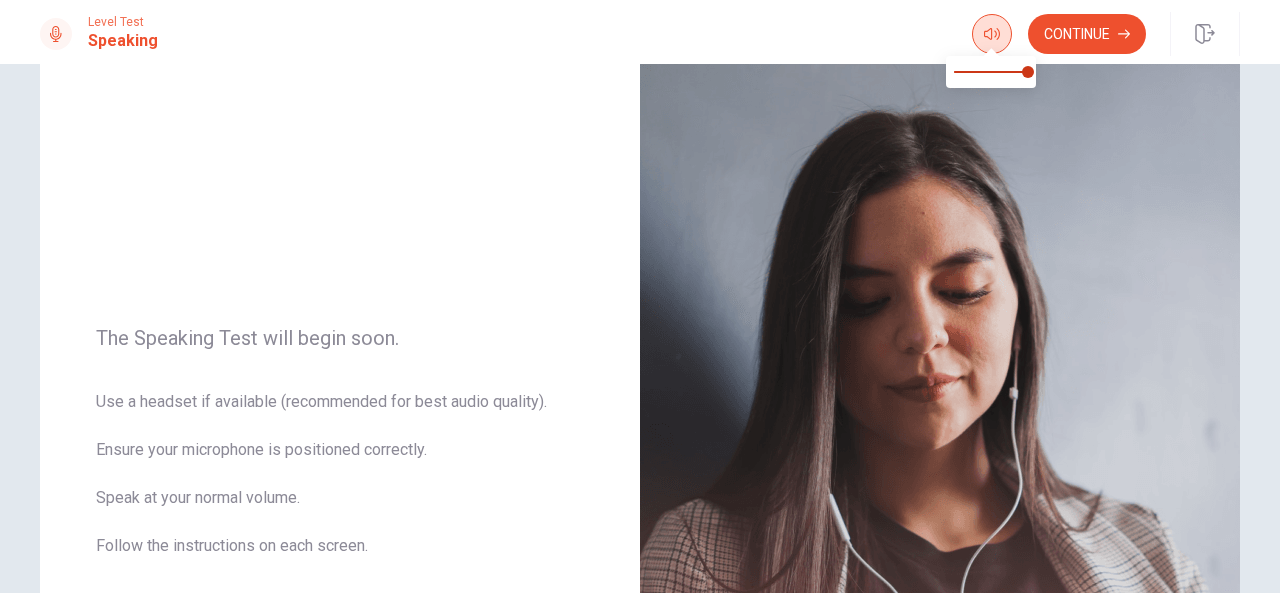 click at bounding box center [992, 34] 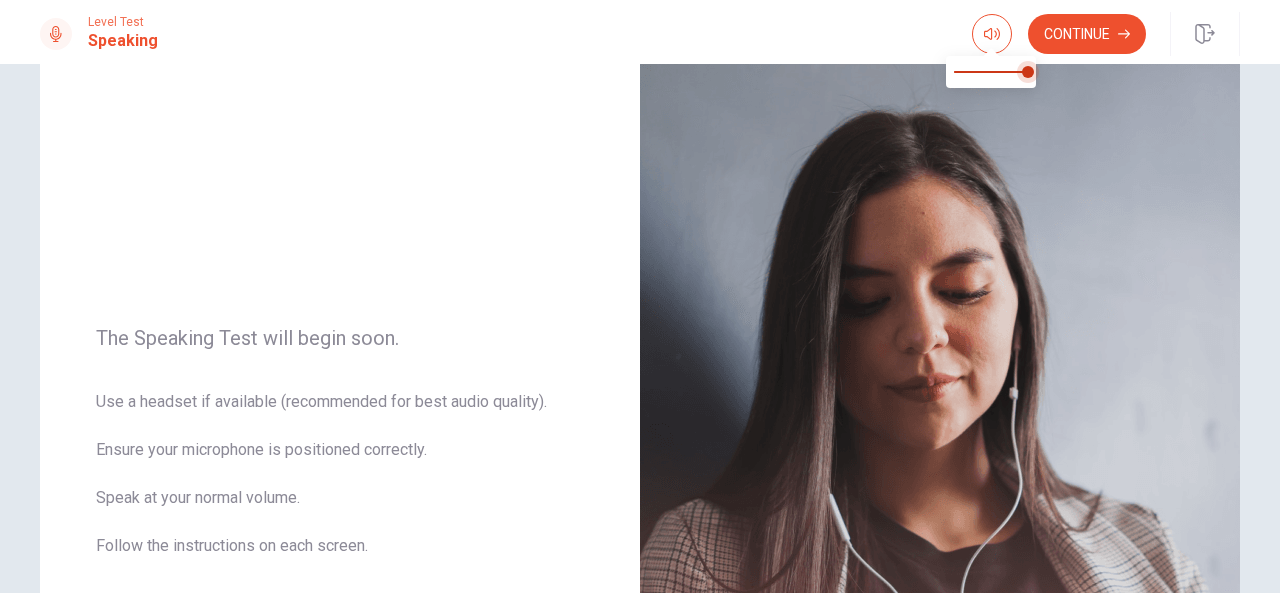 click at bounding box center (1028, 72) 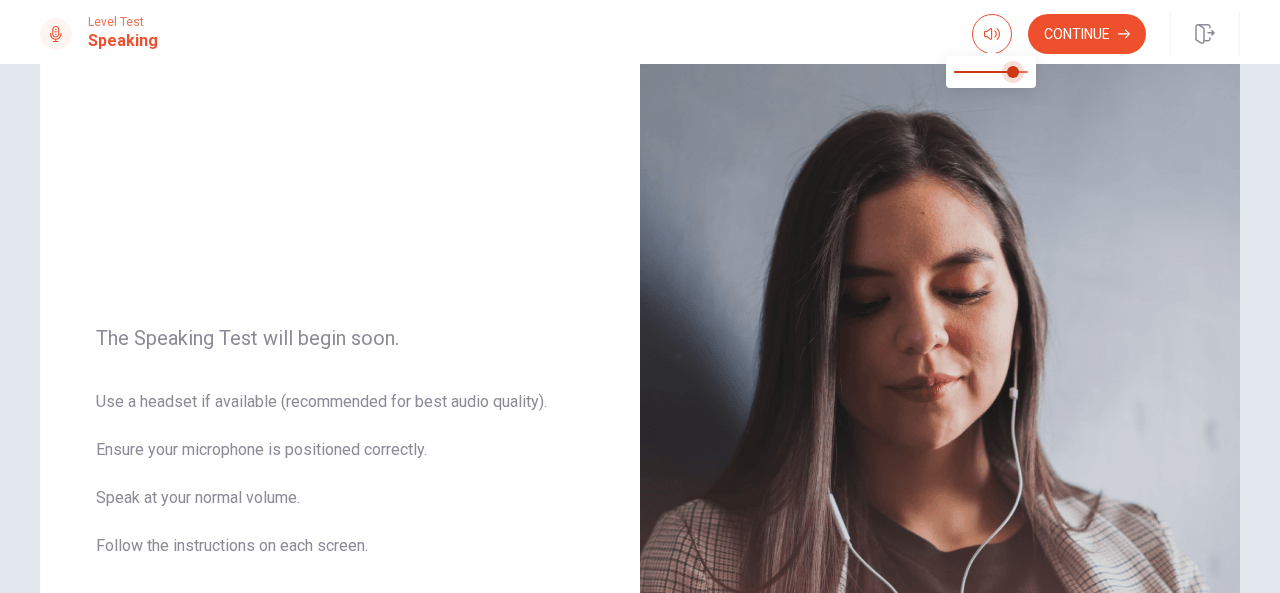 type on "***" 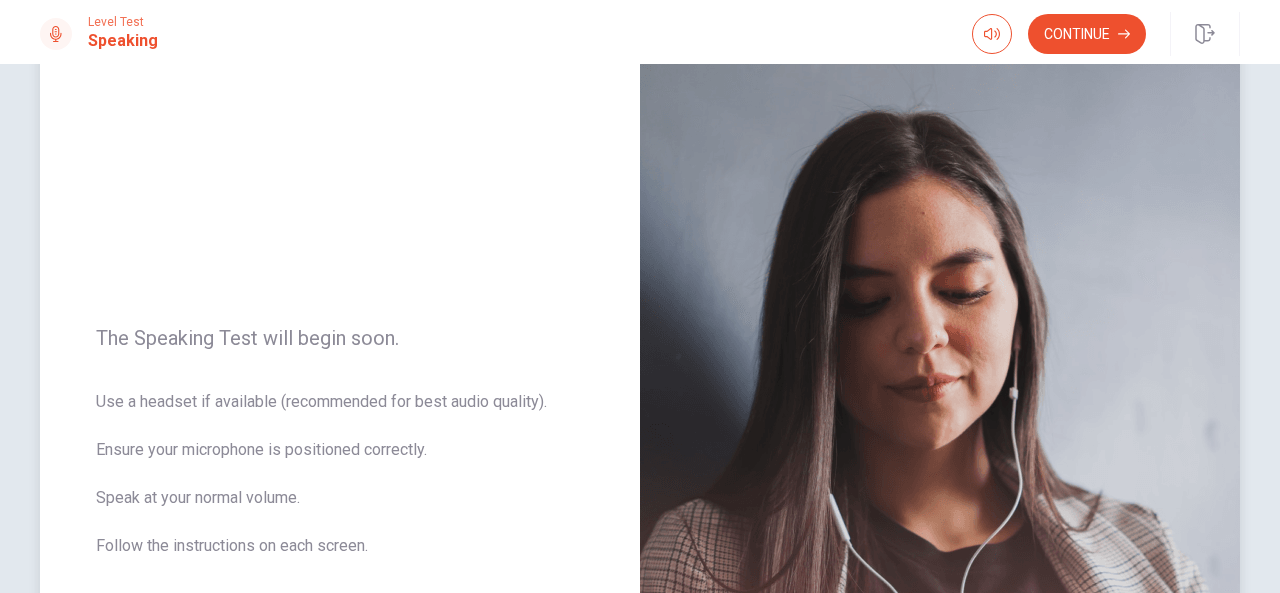 click on "The Speaking Test will begin soon. Use a headset if available (recommended for best audio quality).
Ensure your microphone is positioned correctly.
Speak at your normal volume.
Follow the instructions on each screen." at bounding box center (340, 454) 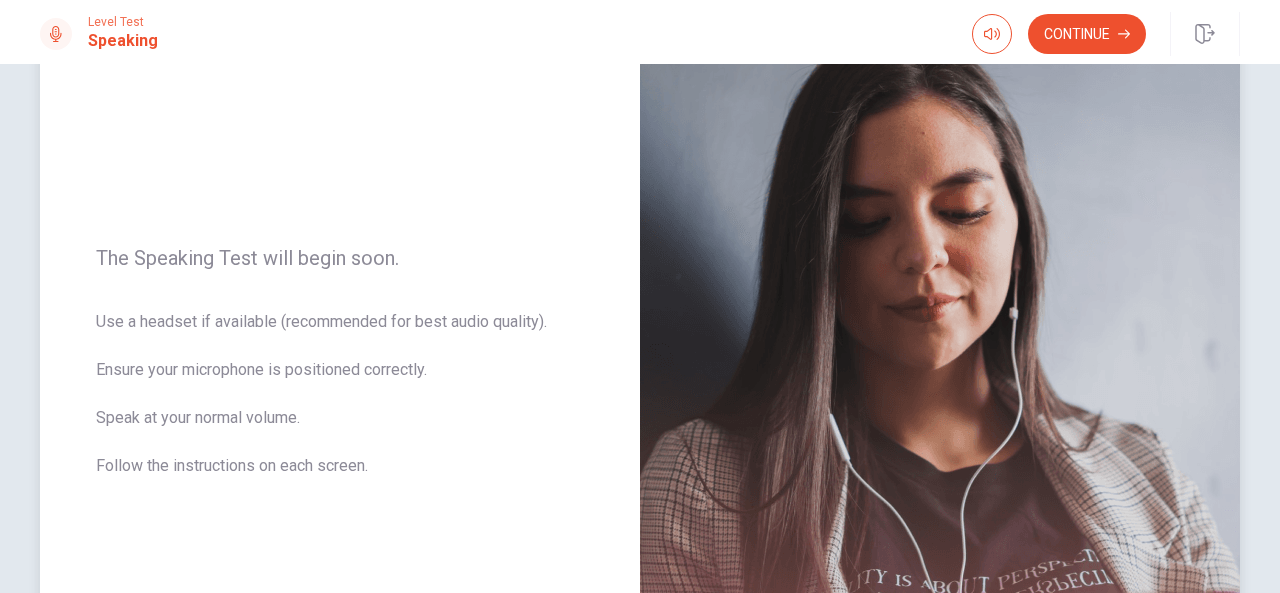 scroll, scrollTop: 86, scrollLeft: 0, axis: vertical 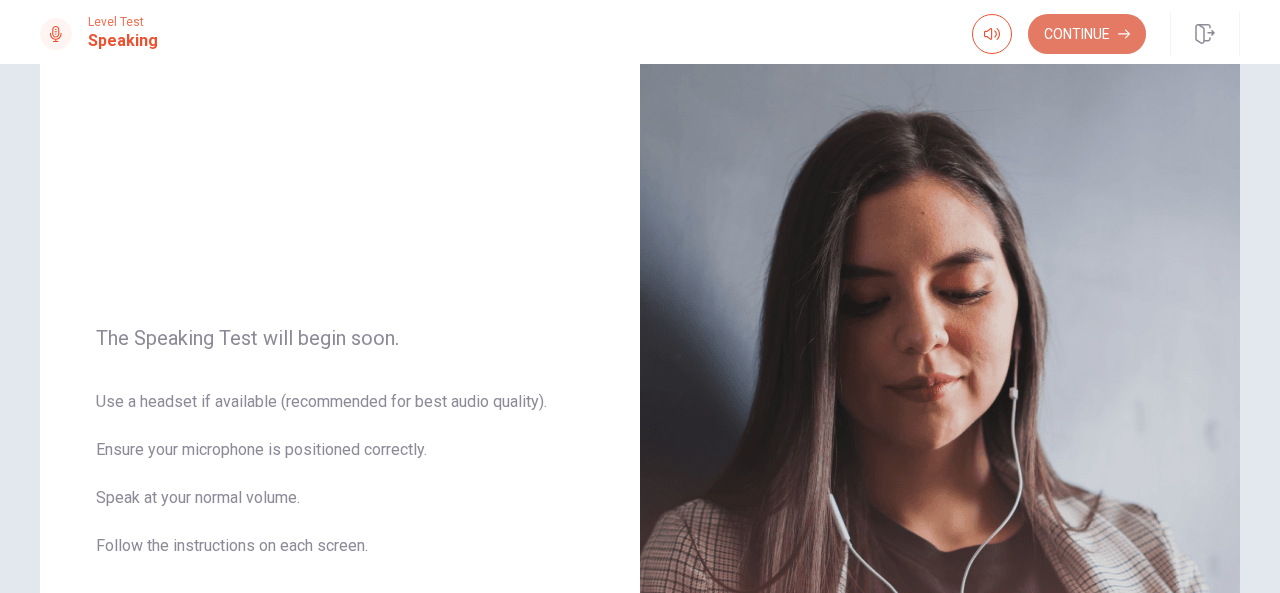 click on "Continue" at bounding box center (1087, 34) 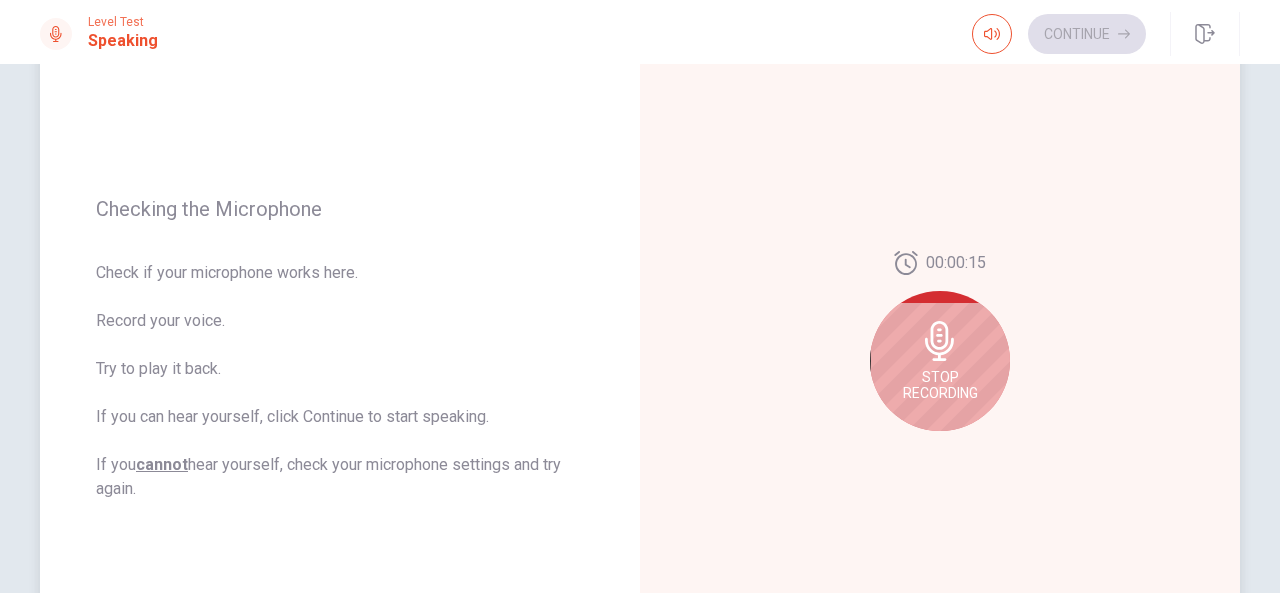 scroll, scrollTop: 286, scrollLeft: 0, axis: vertical 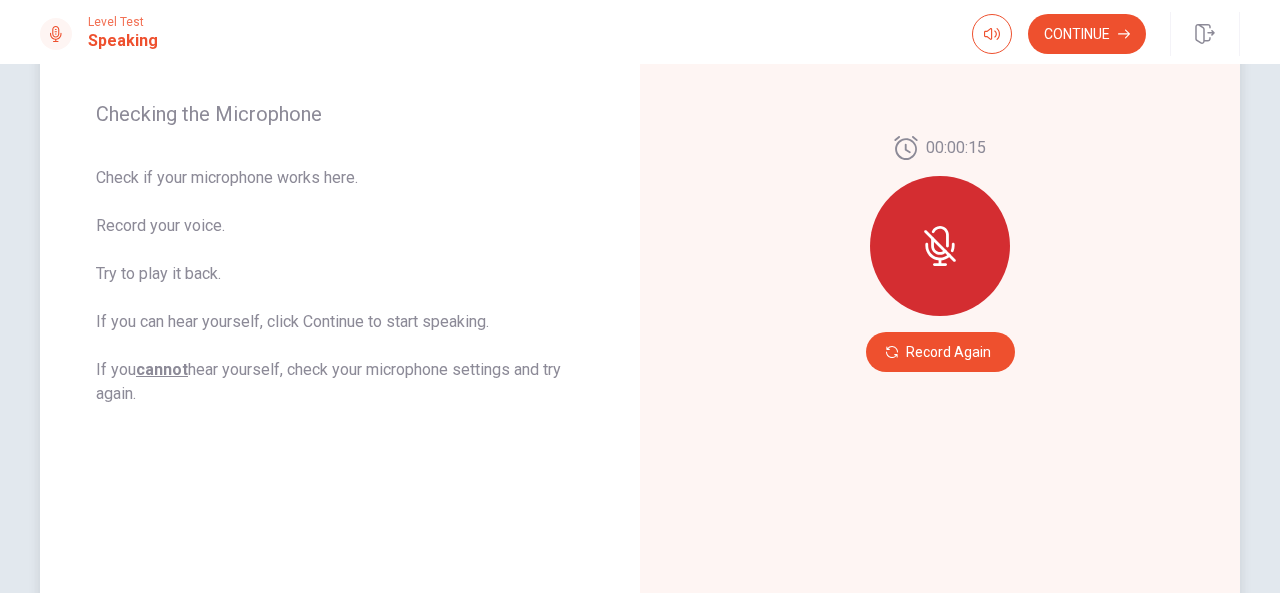 click 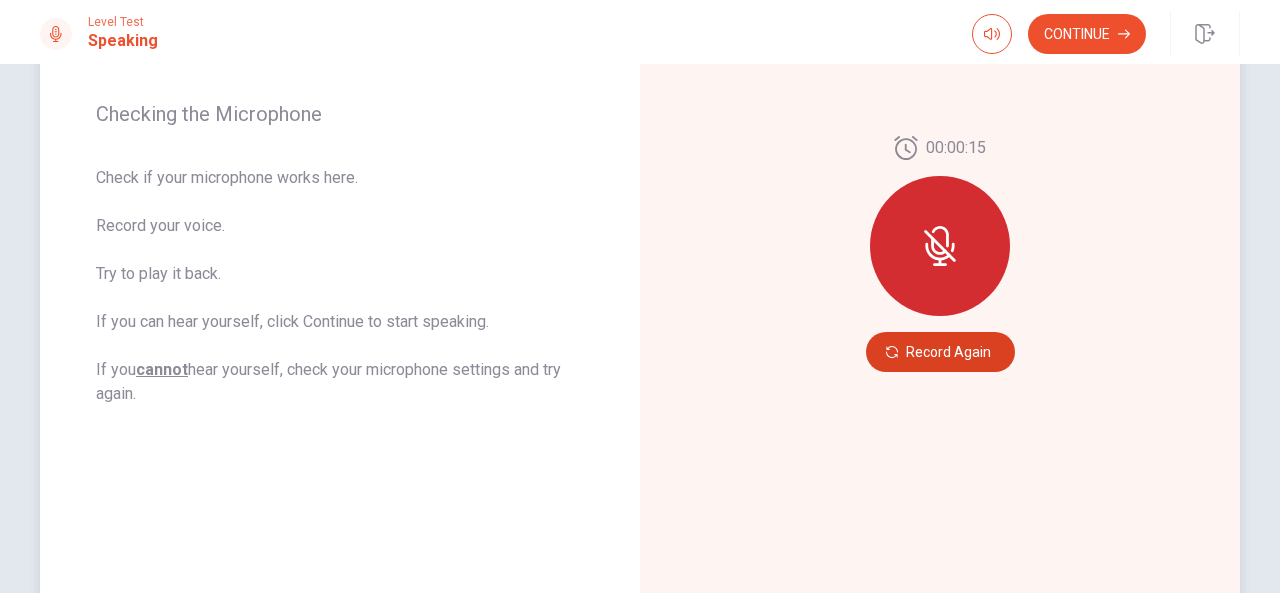 click on "Record Again" at bounding box center [940, 352] 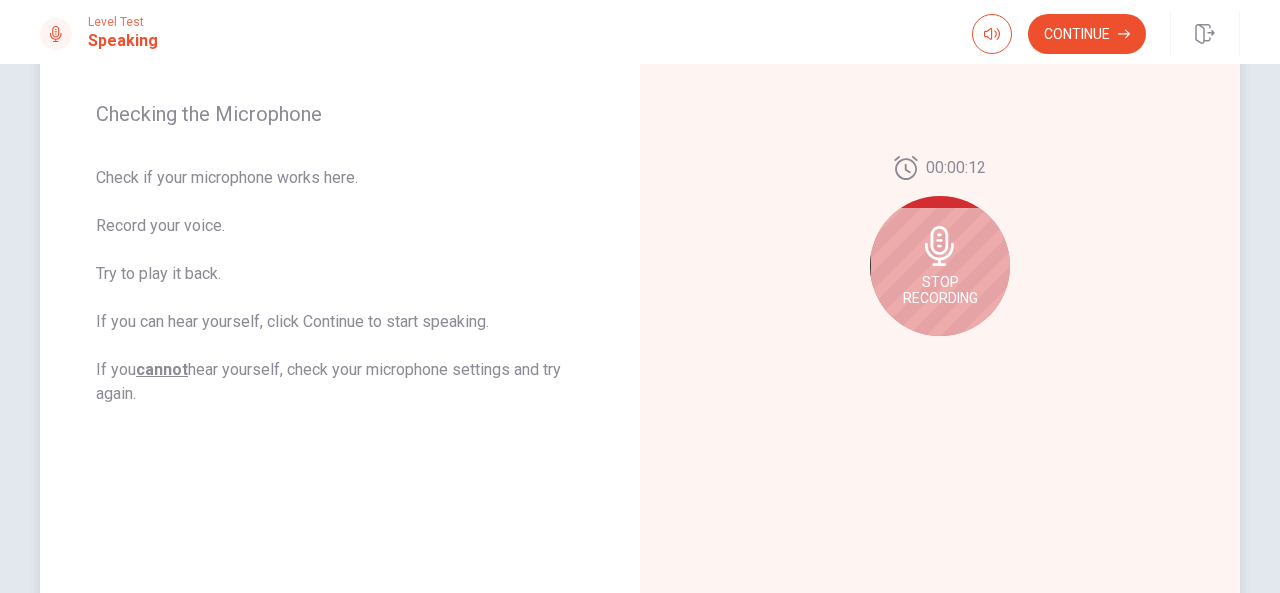 click on "Stop   Recording" at bounding box center [940, 290] 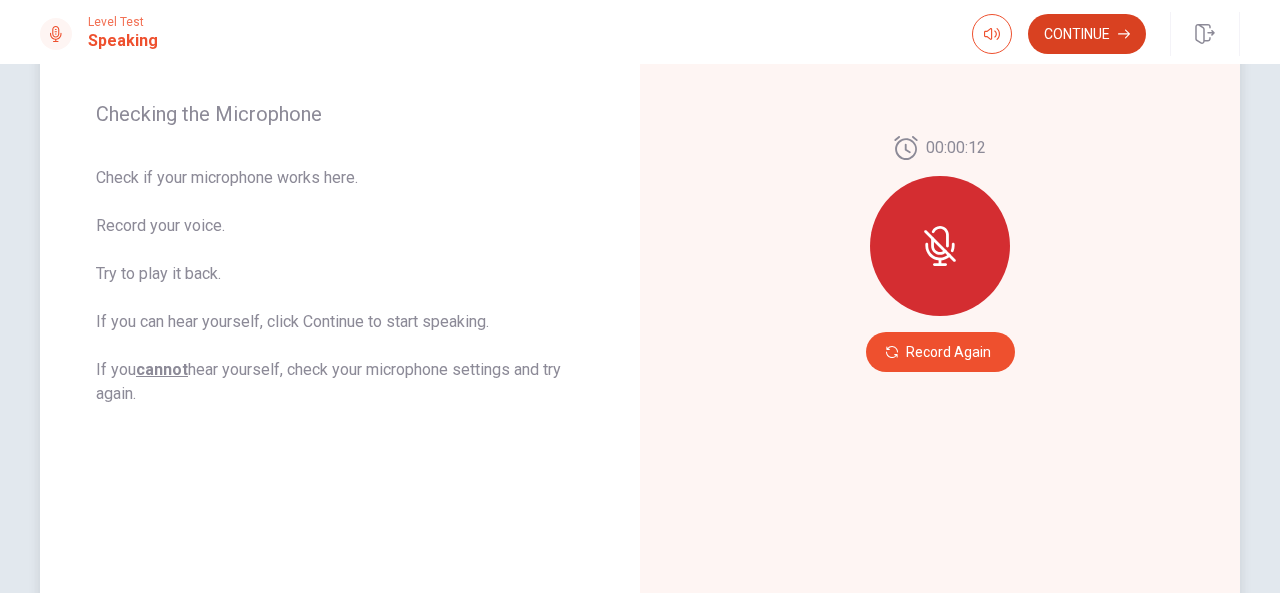 click on "Continue" at bounding box center [1087, 34] 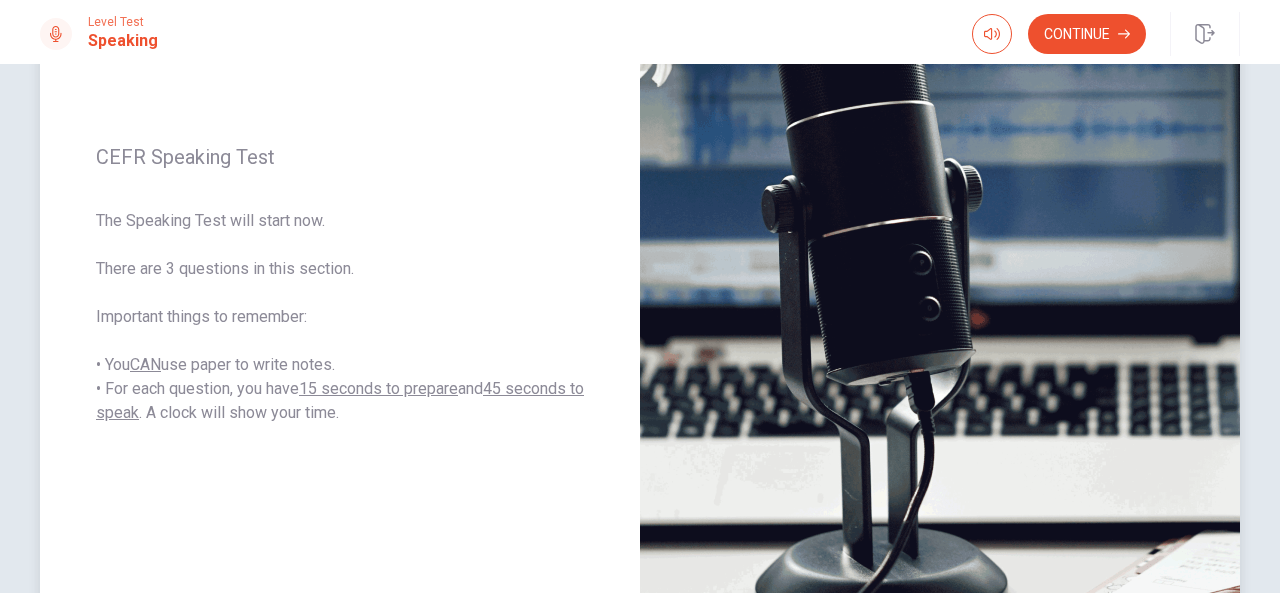 scroll, scrollTop: 286, scrollLeft: 0, axis: vertical 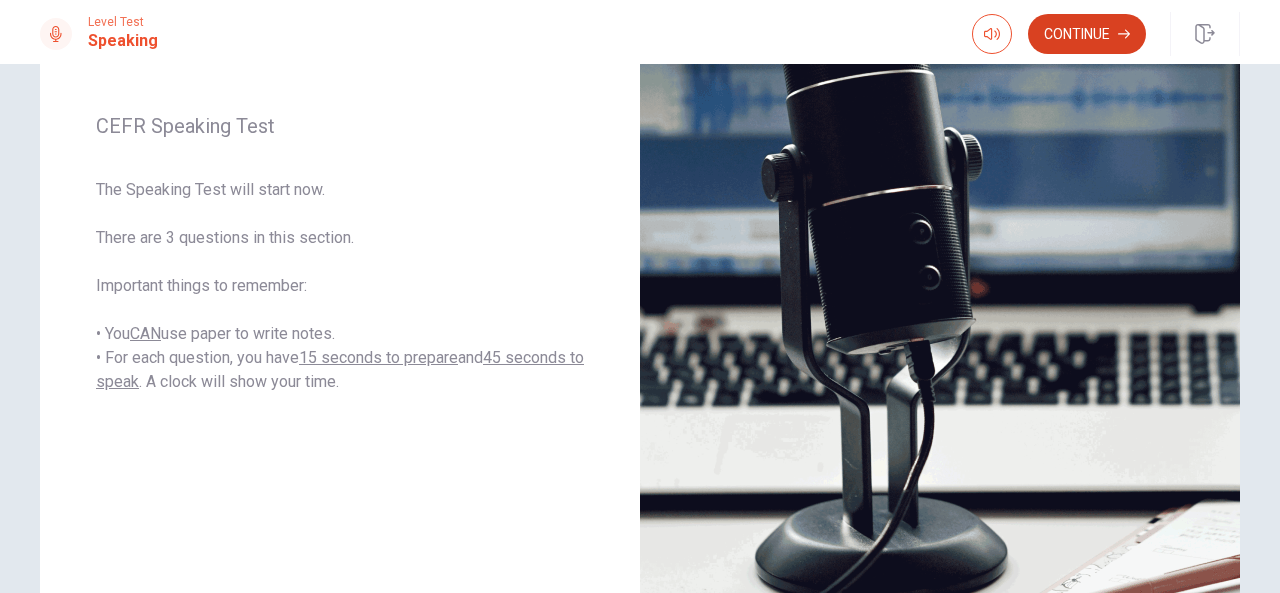 click on "Continue" at bounding box center (1087, 34) 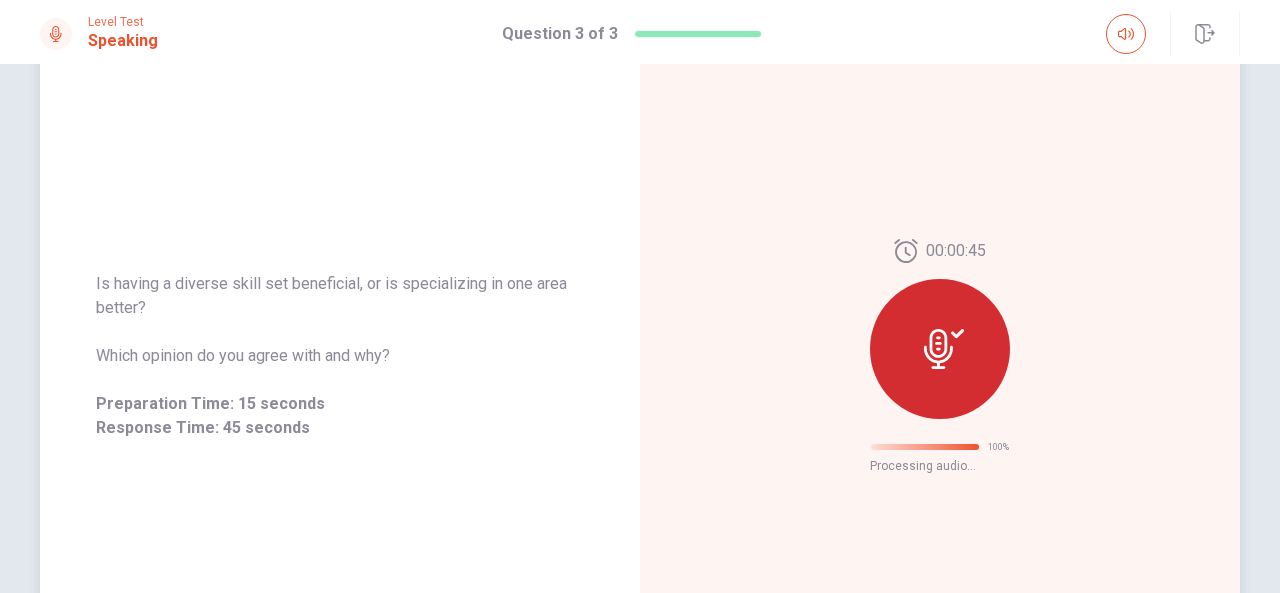 scroll, scrollTop: 134, scrollLeft: 0, axis: vertical 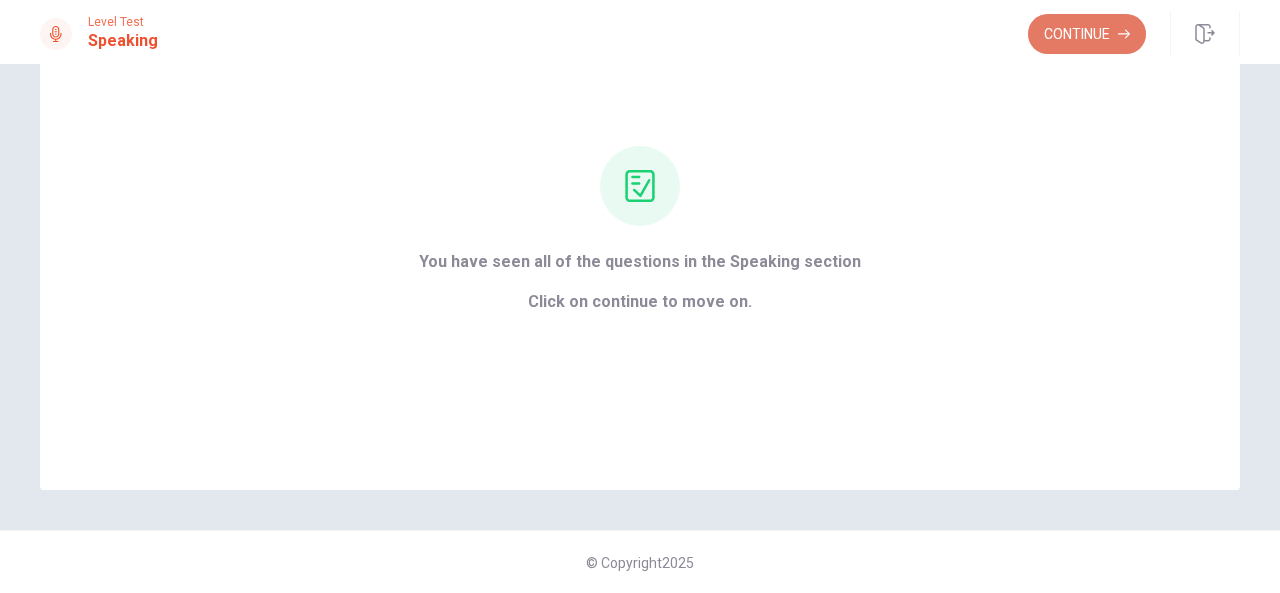 click on "Continue" at bounding box center [1087, 34] 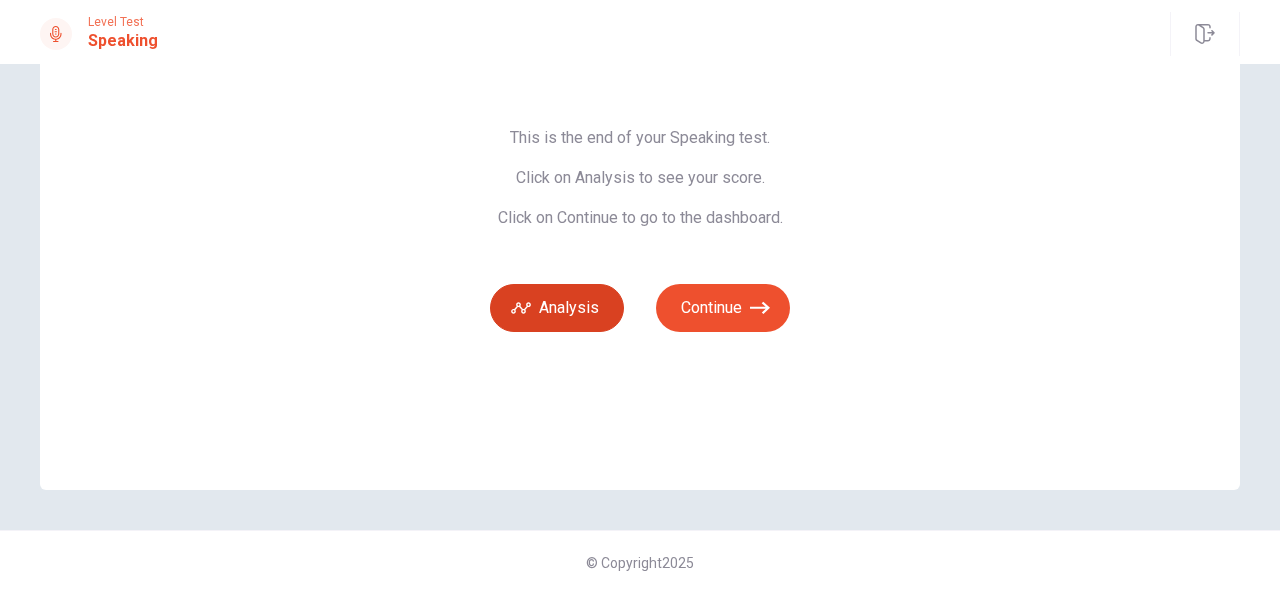 click on "Analysis" at bounding box center [557, 308] 